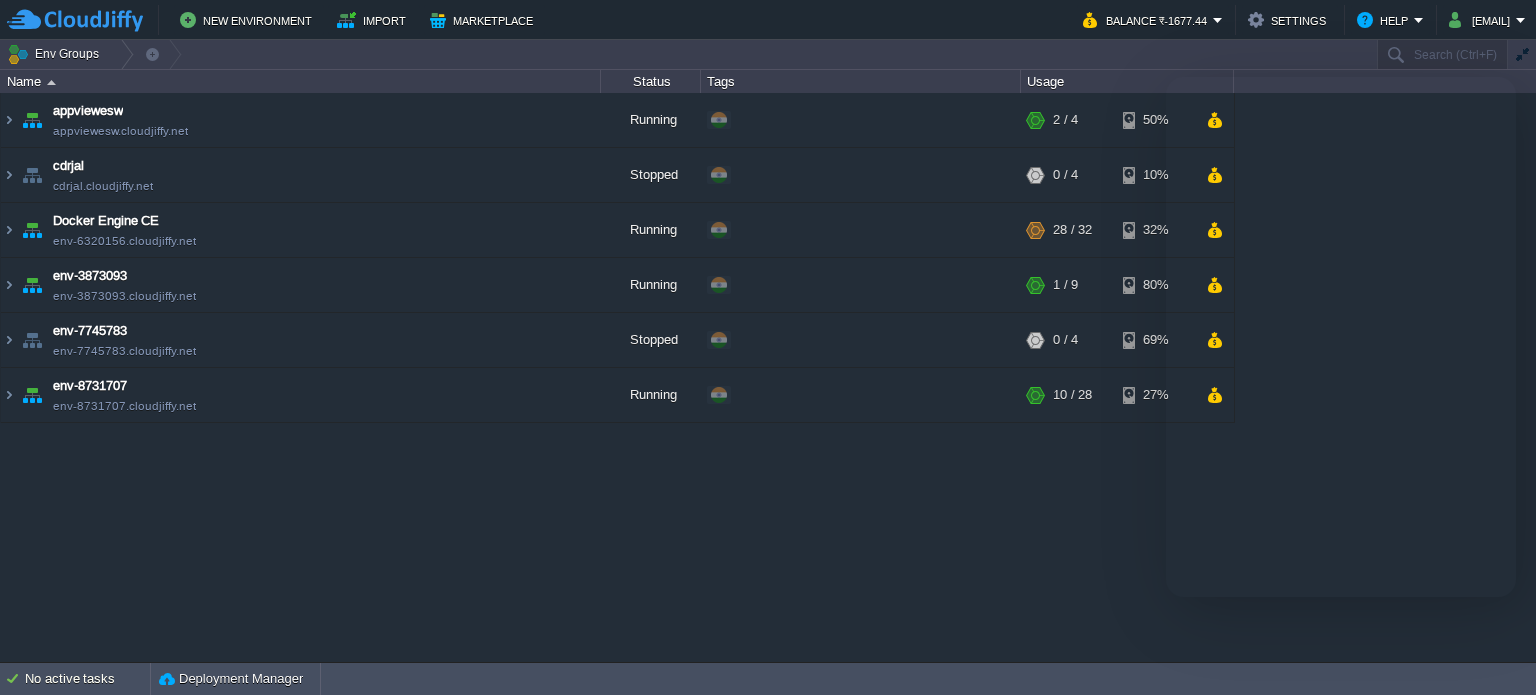 scroll, scrollTop: 0, scrollLeft: 0, axis: both 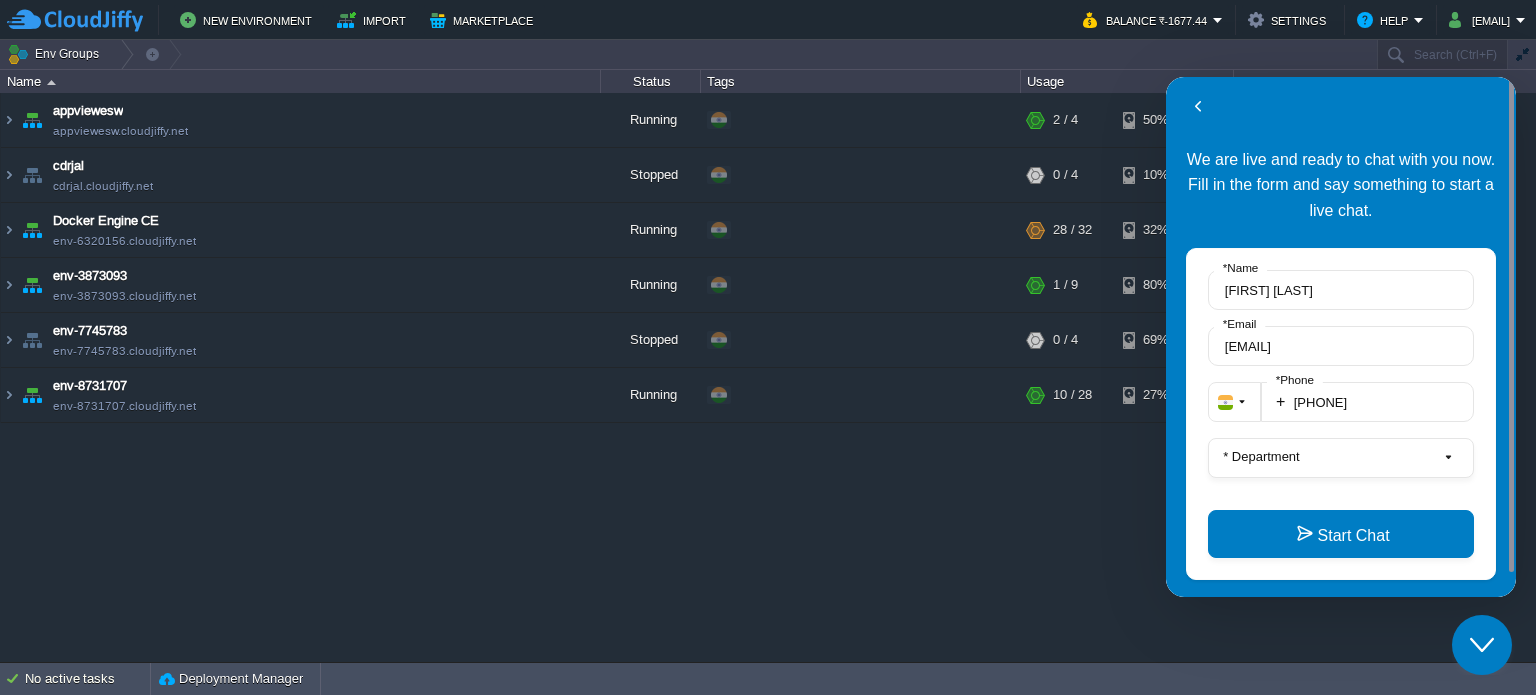 type on "918928044044" 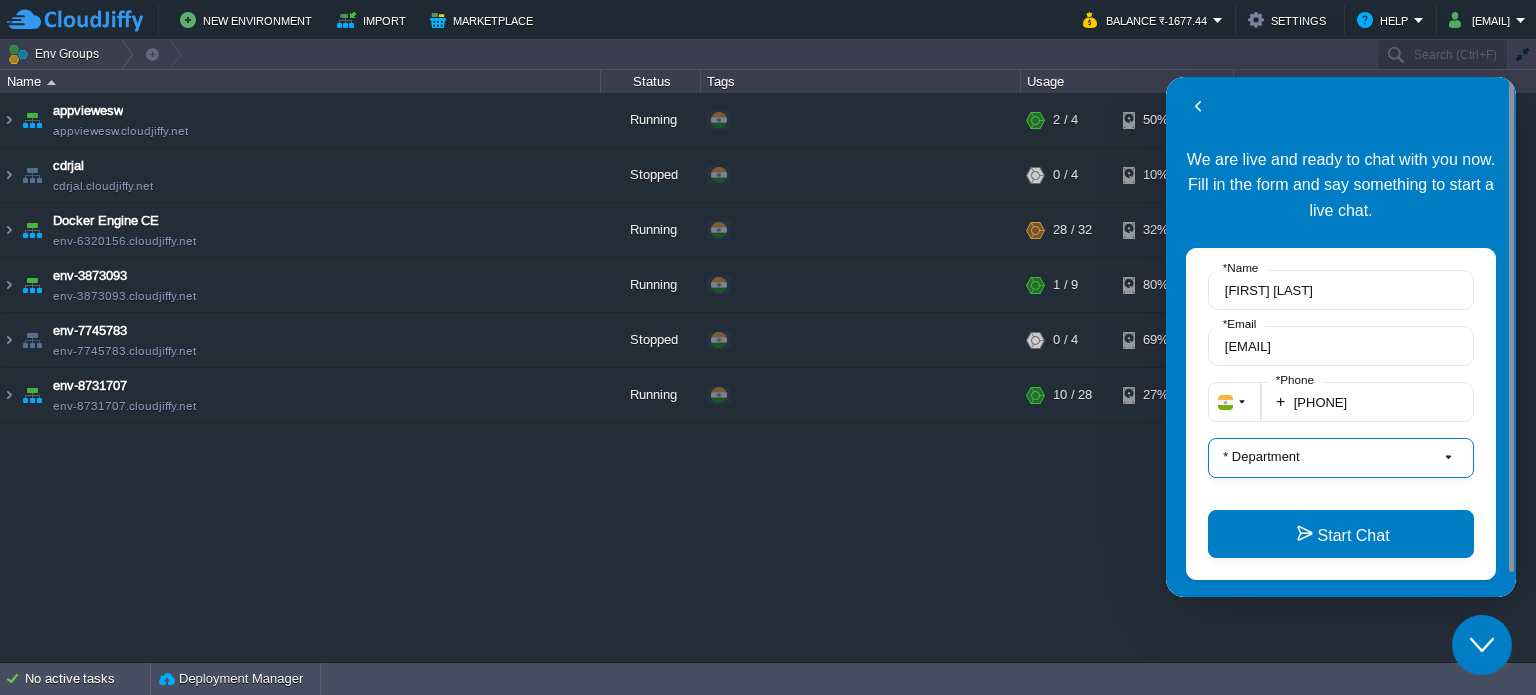 click on "* Department" at bounding box center [1341, 458] 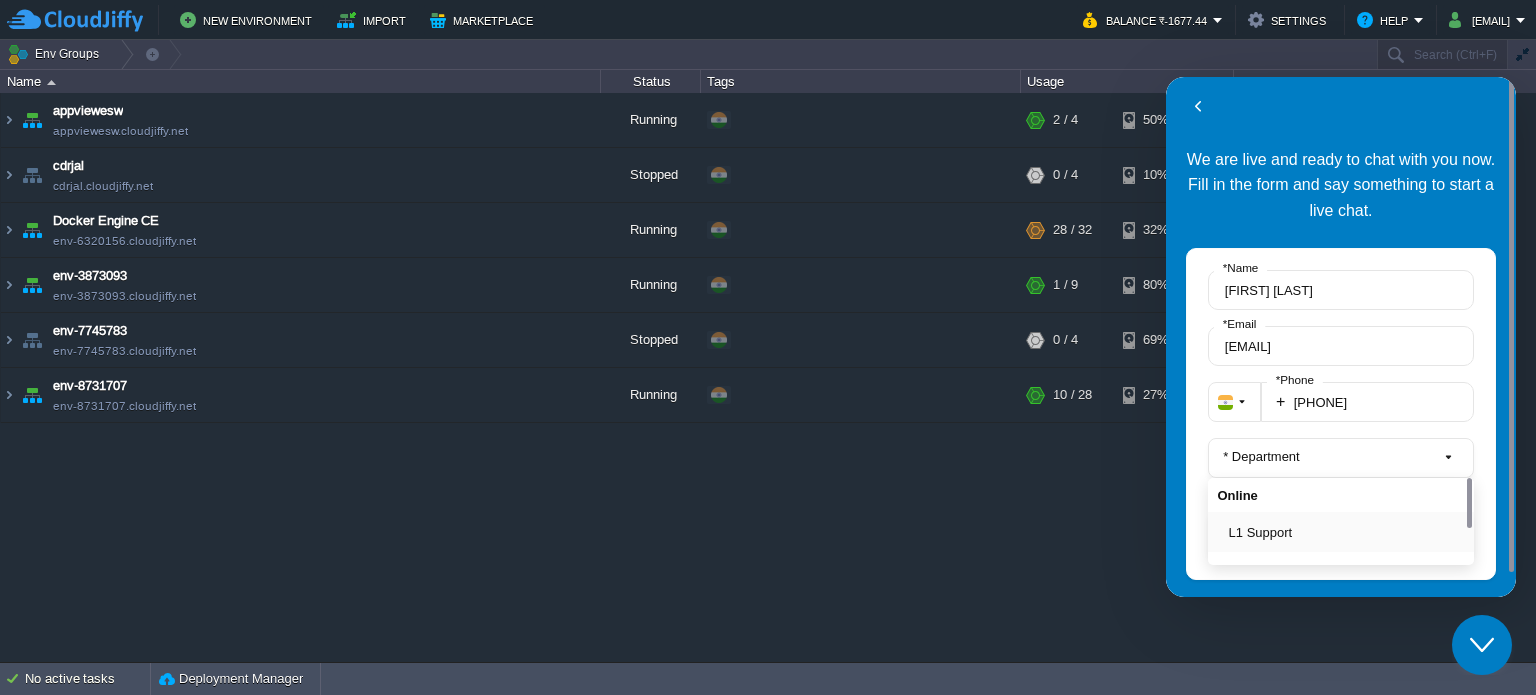click on "L1 Support" at bounding box center [1347, 532] 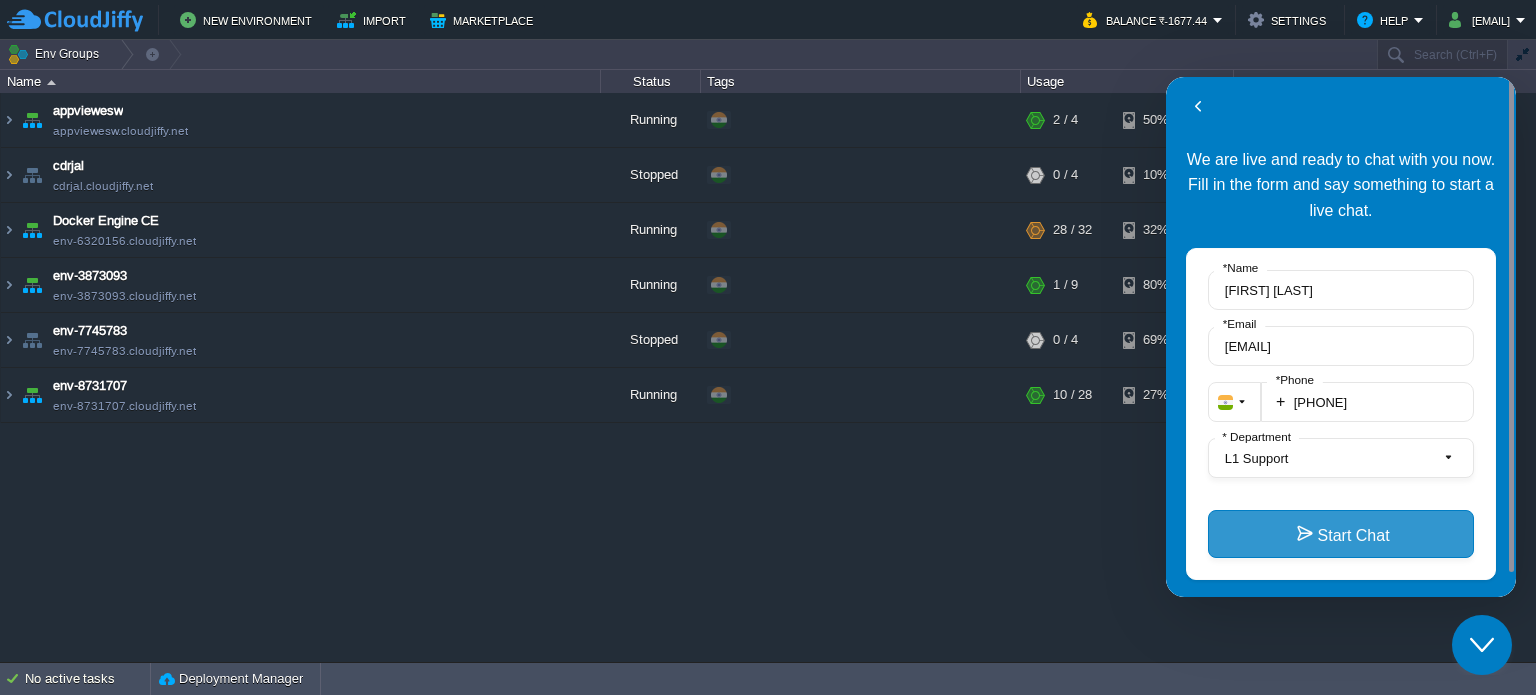 click on "Start Chat" at bounding box center (1341, 534) 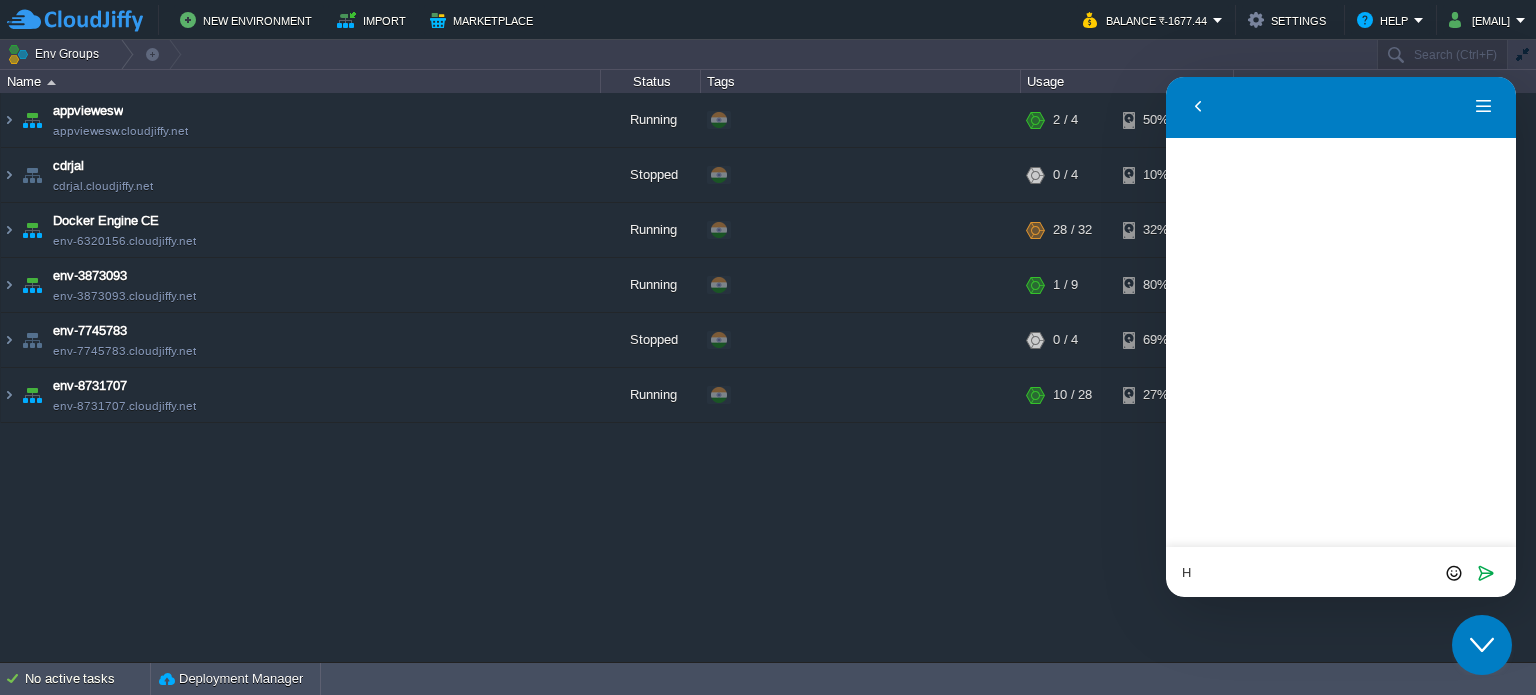 type on "Hi" 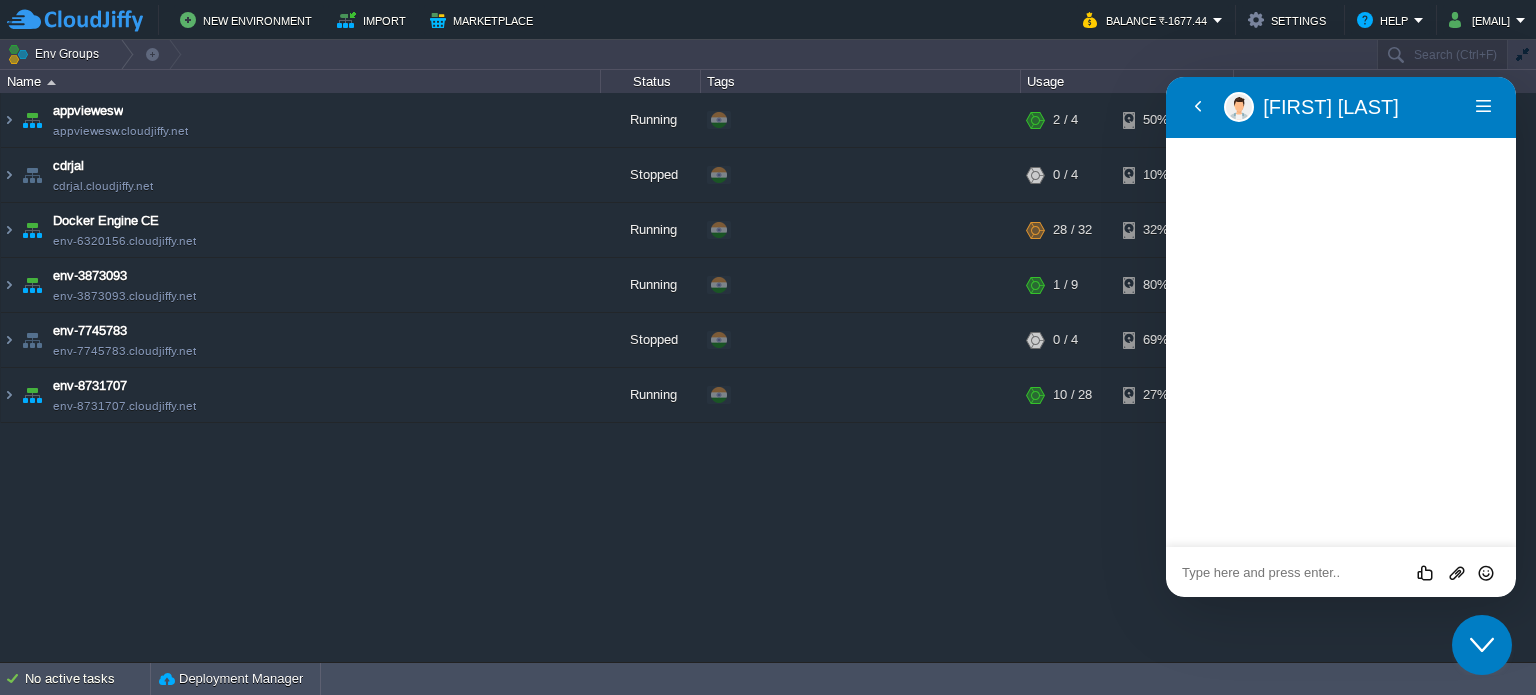 click at bounding box center (1166, 77) 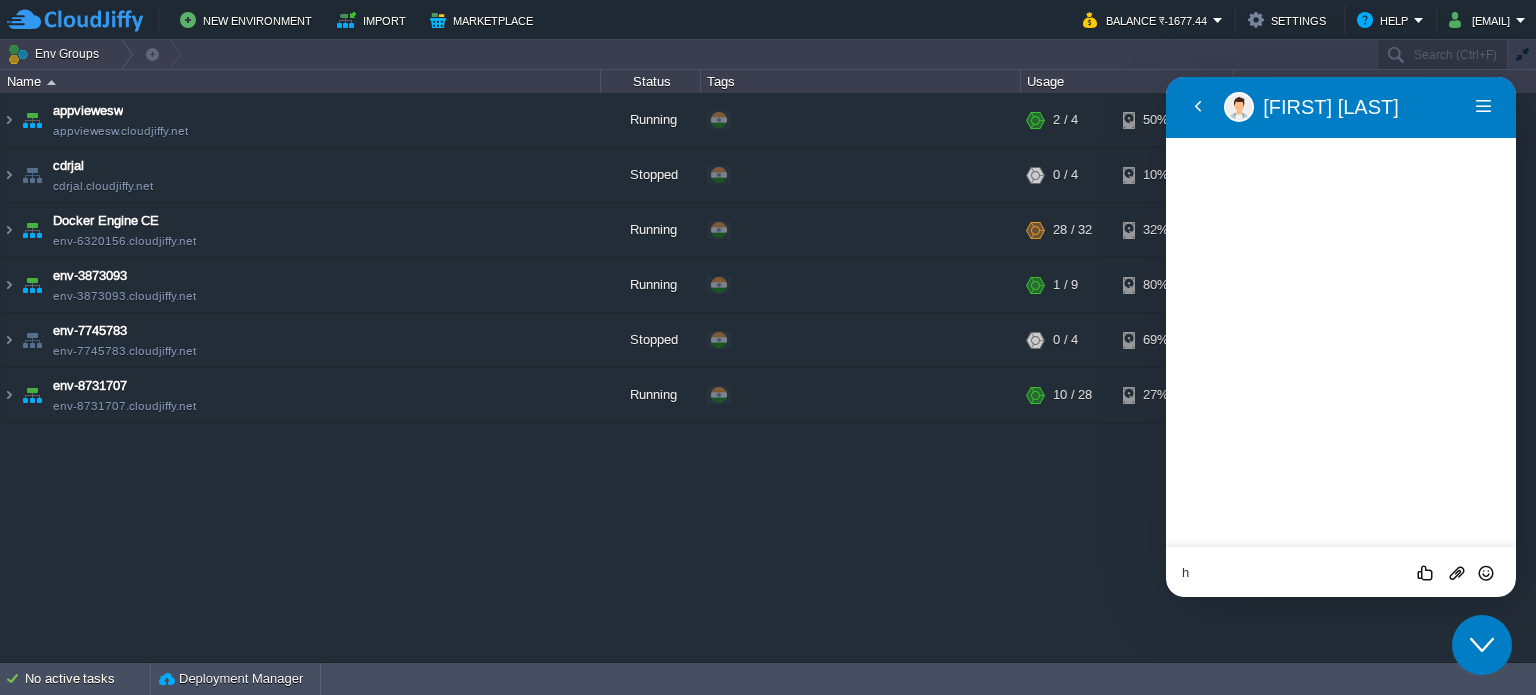type on "hi" 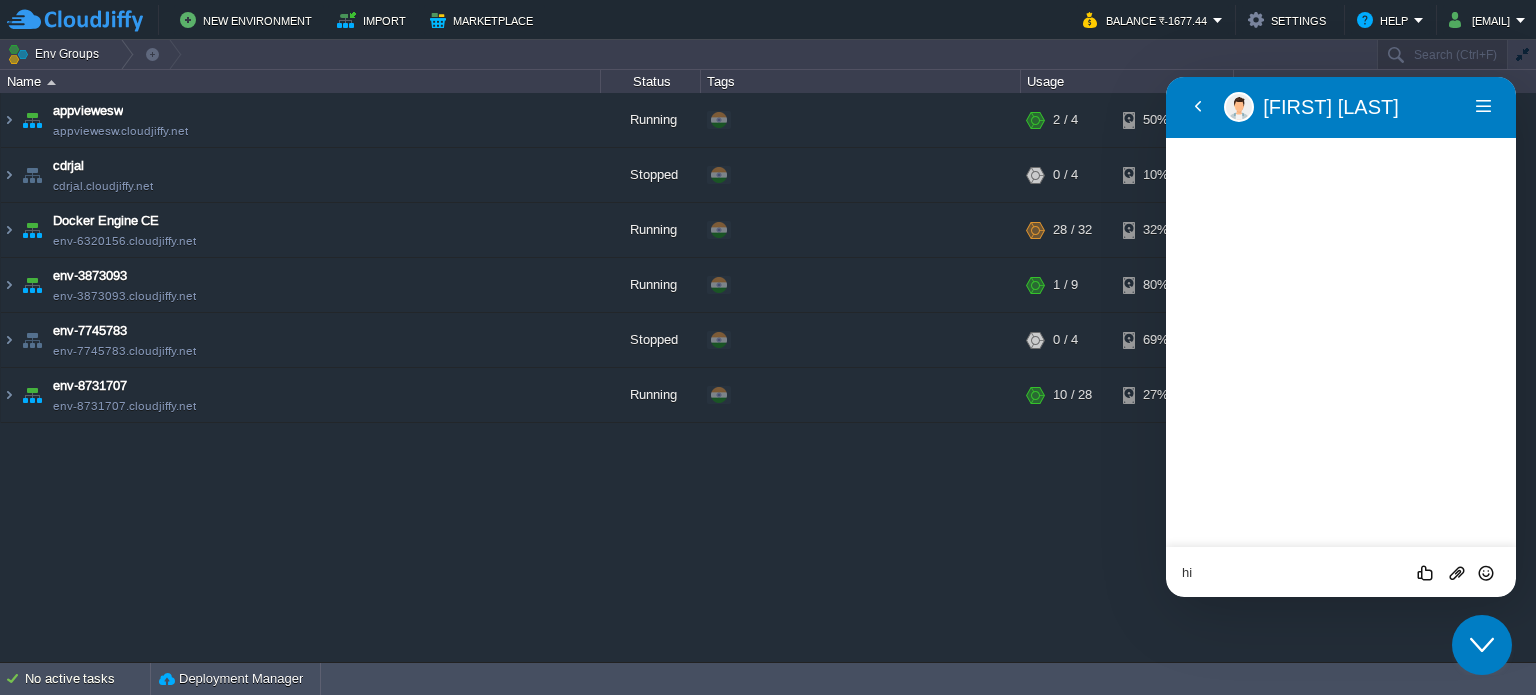 type 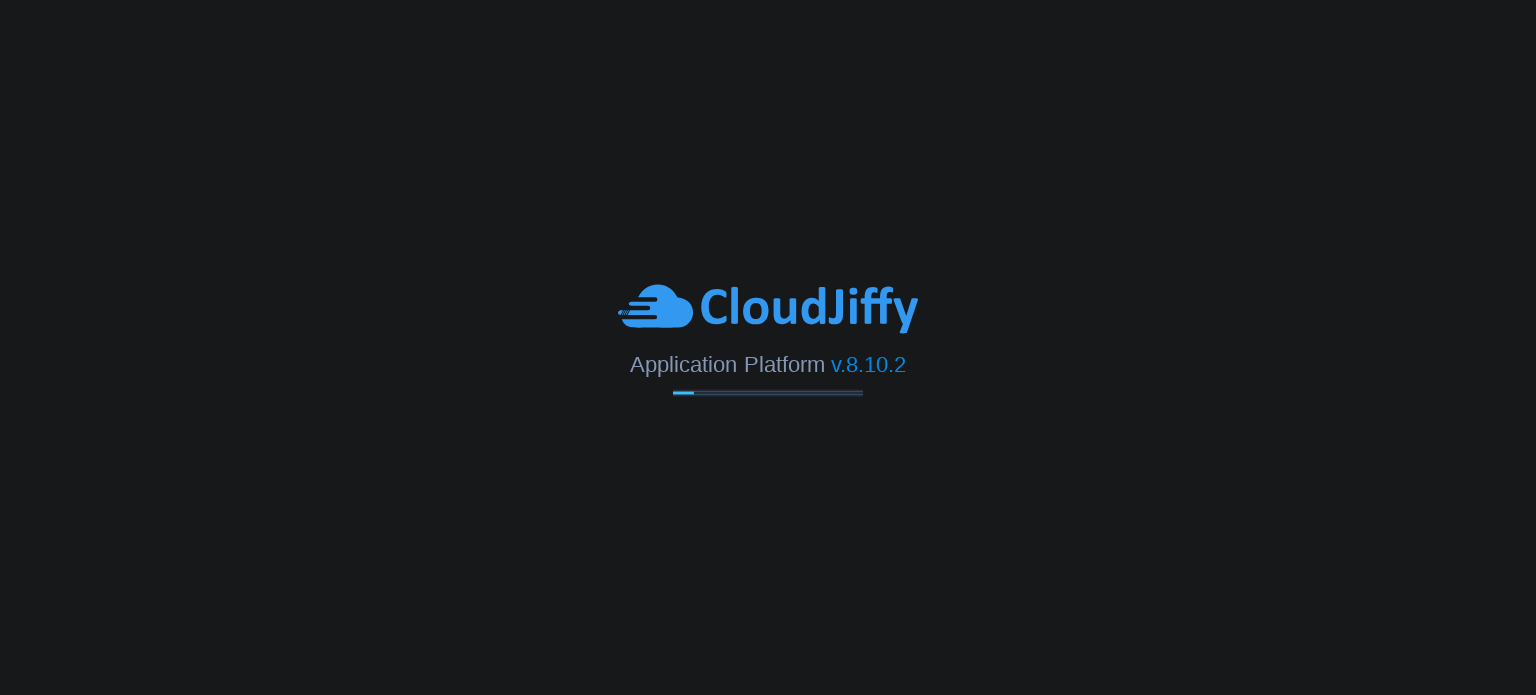 scroll, scrollTop: 0, scrollLeft: 0, axis: both 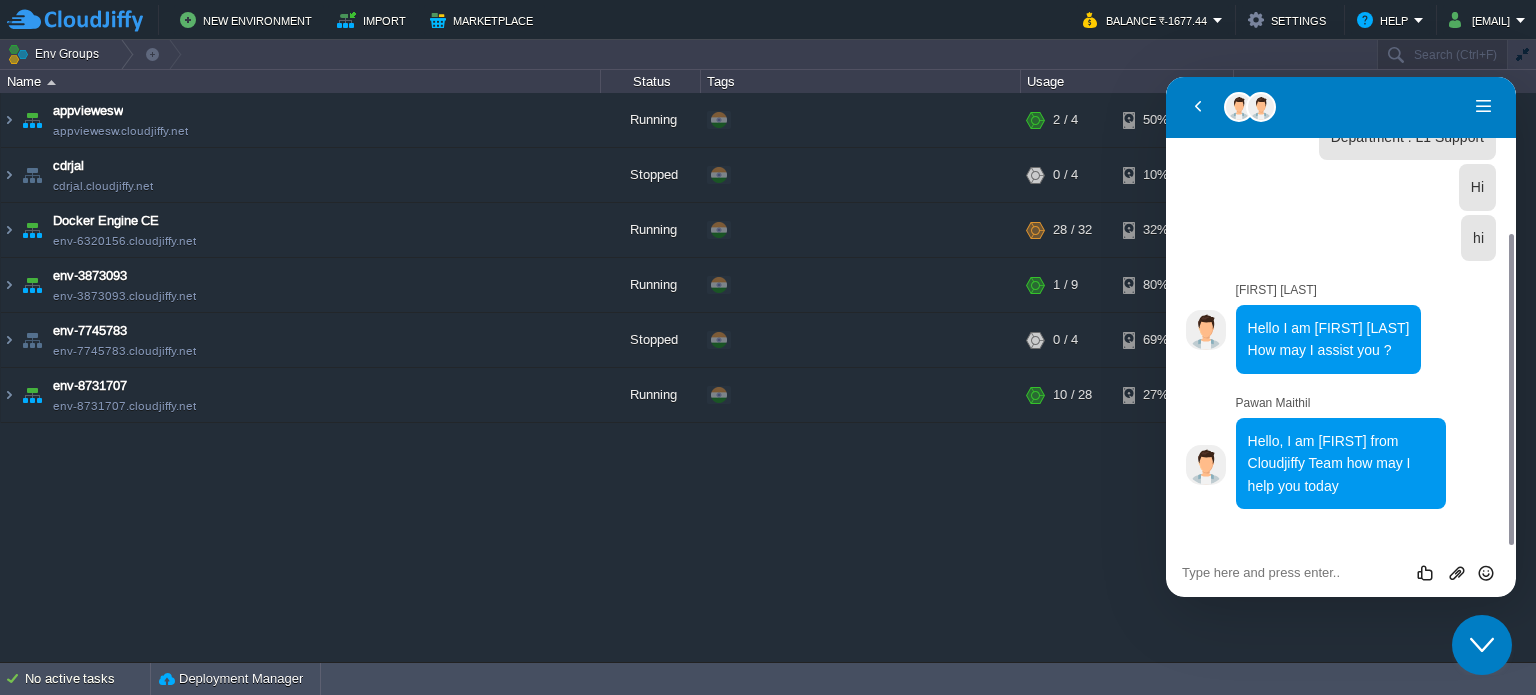click on "Rate this chat Upload File Insert emoji" at bounding box center (1166, 77) 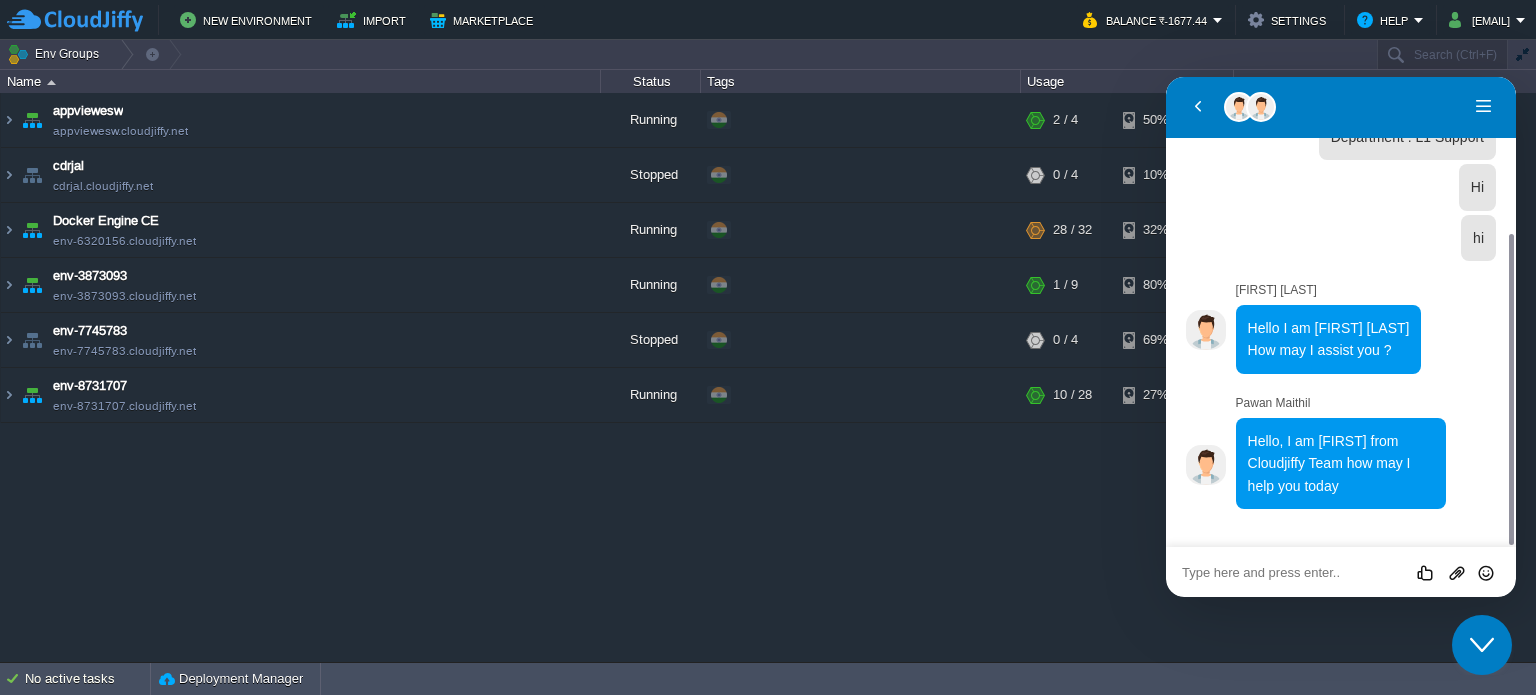 click at bounding box center (1166, 77) 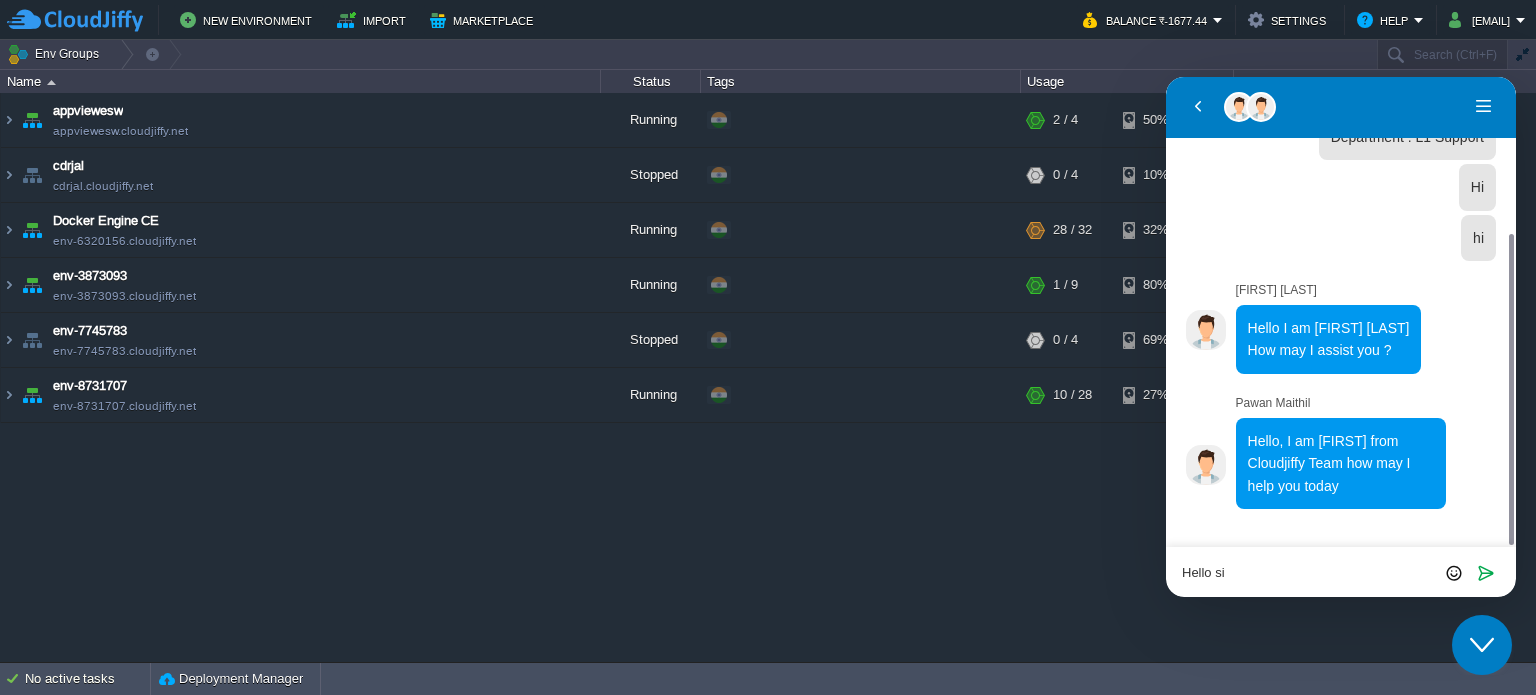 type on "Hello sir" 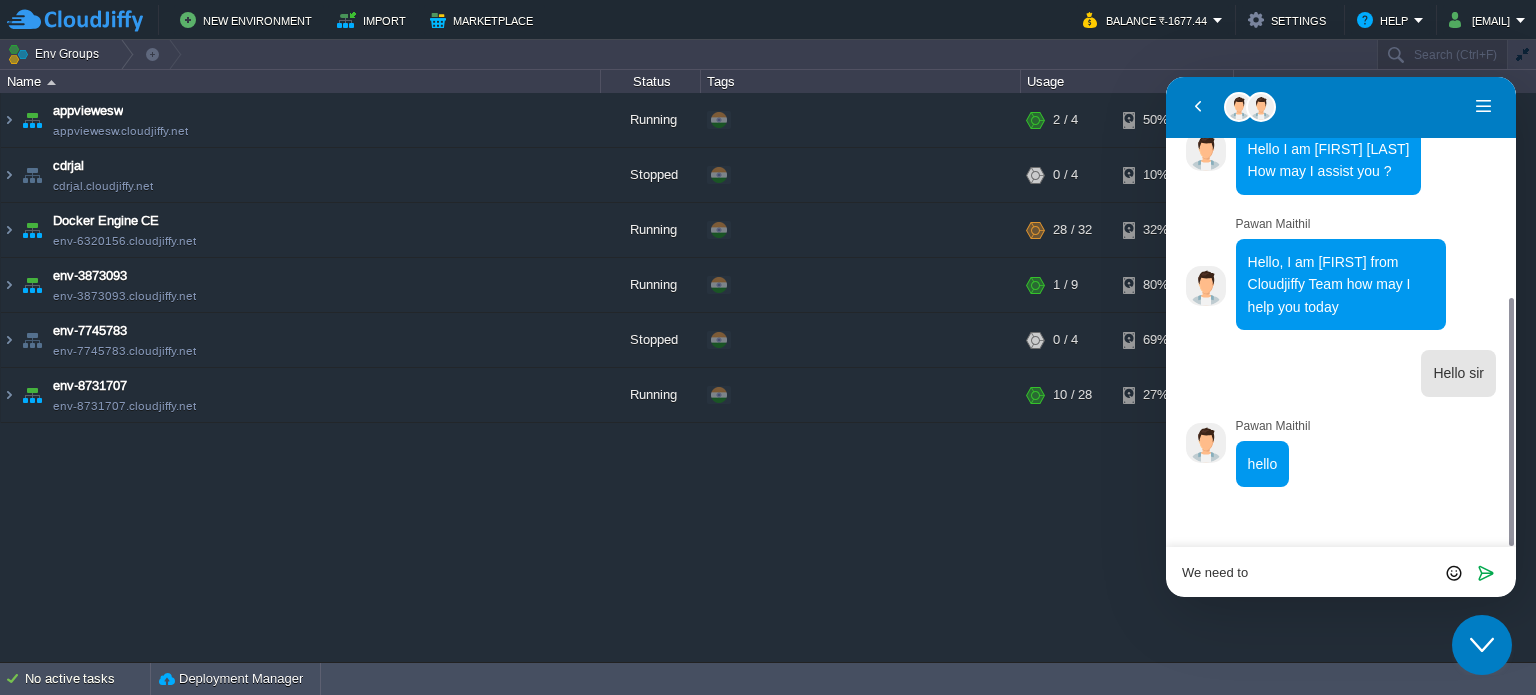 scroll, scrollTop: 393, scrollLeft: 0, axis: vertical 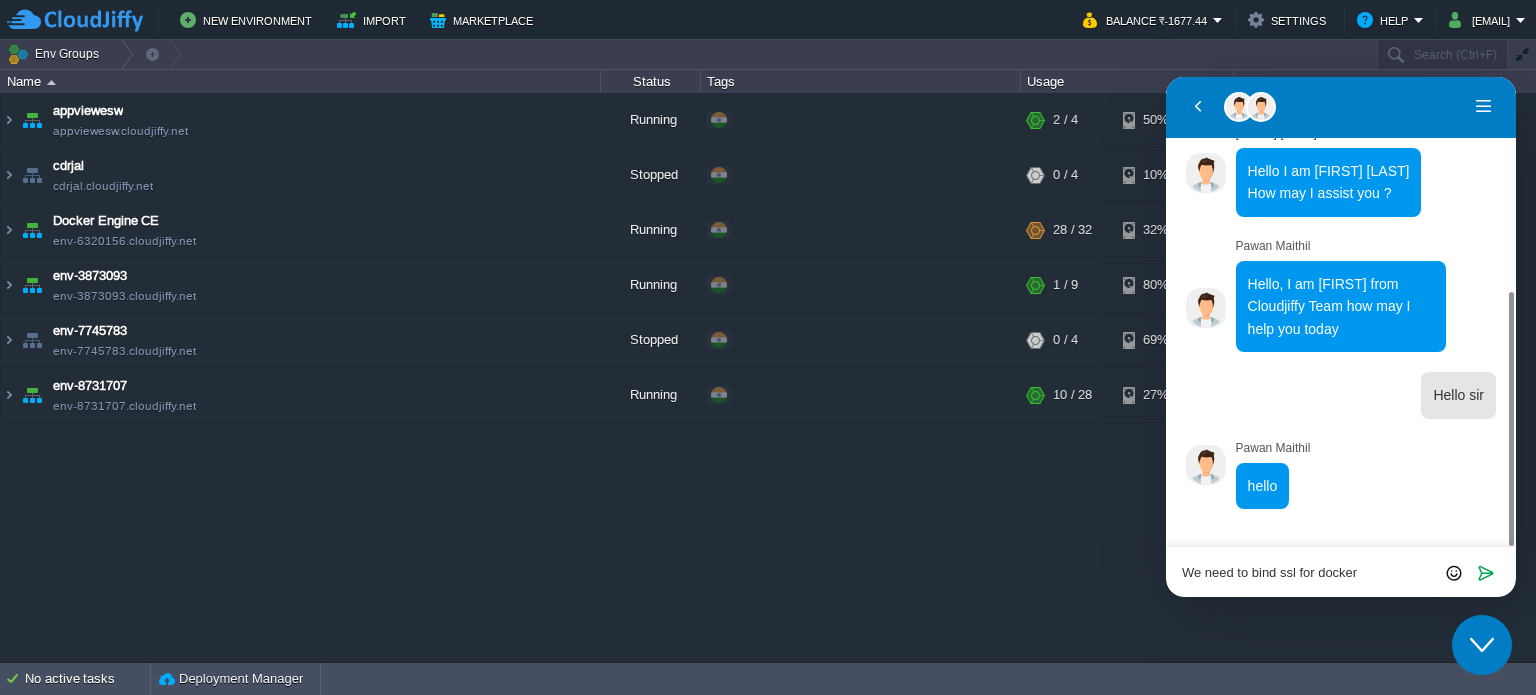 type on "We need to bind ssl for docker environment" 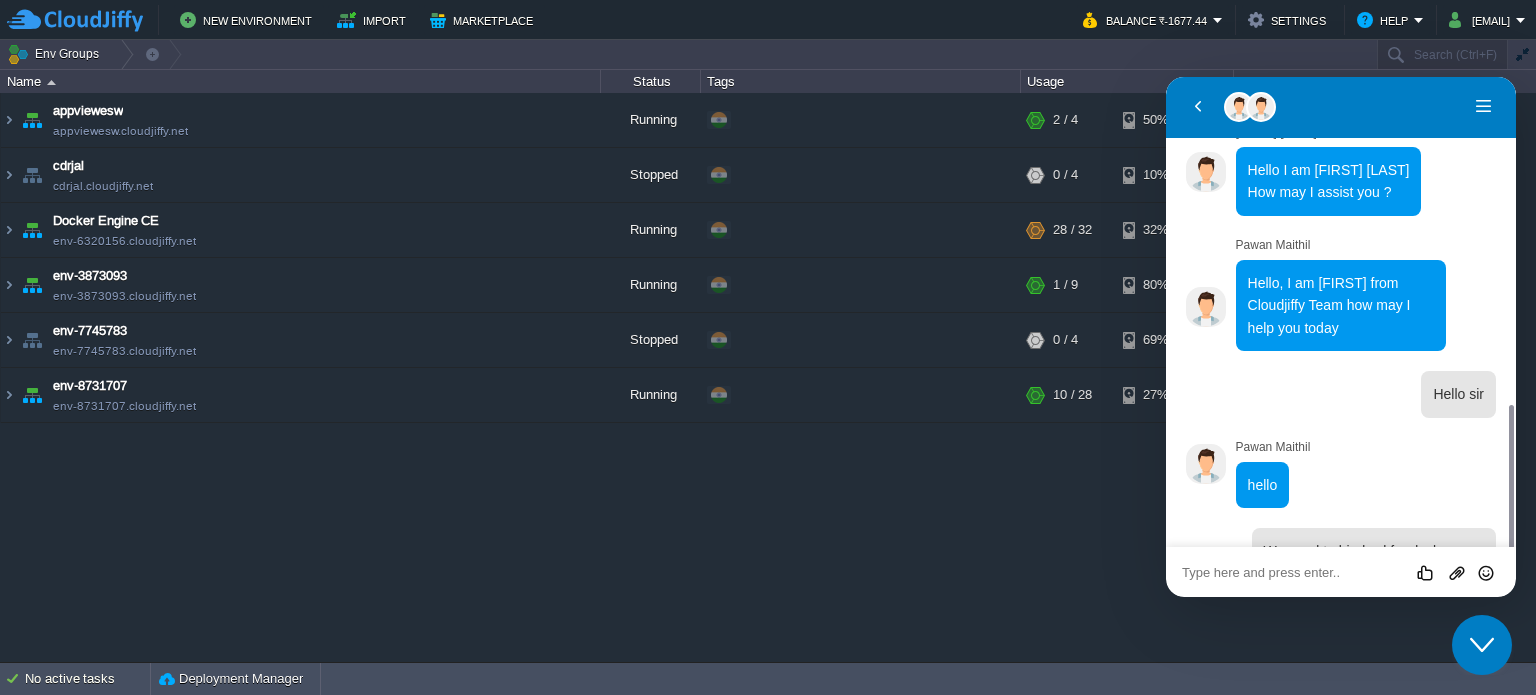 scroll, scrollTop: 483, scrollLeft: 0, axis: vertical 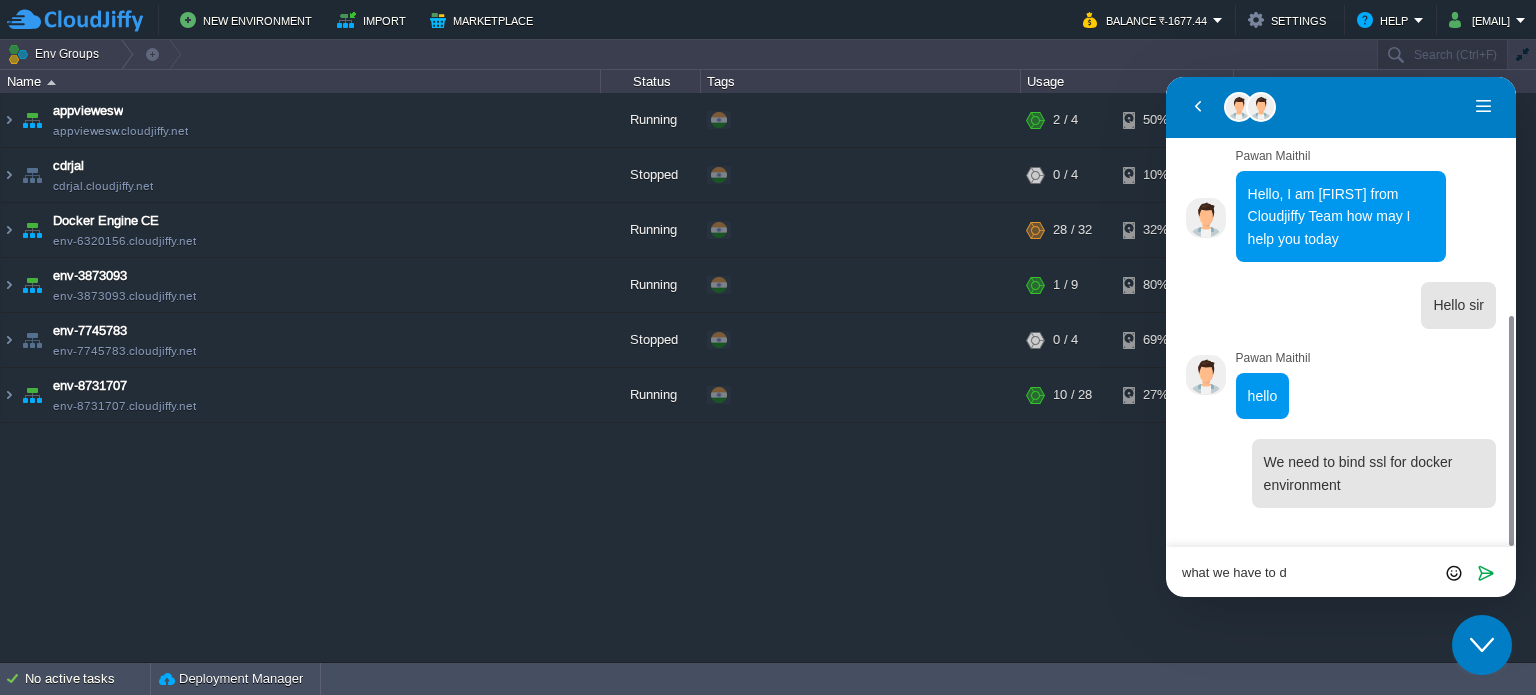 type on "what we have to do" 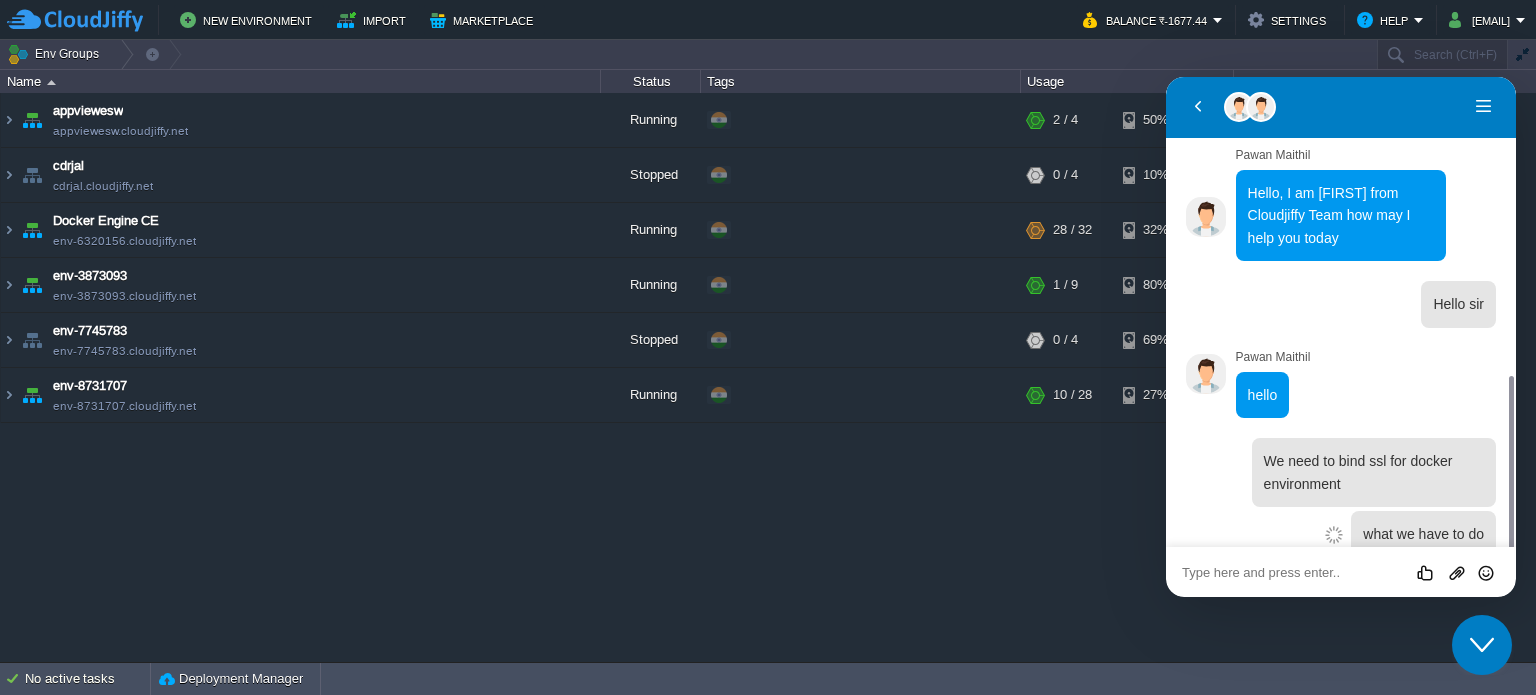 scroll, scrollTop: 533, scrollLeft: 0, axis: vertical 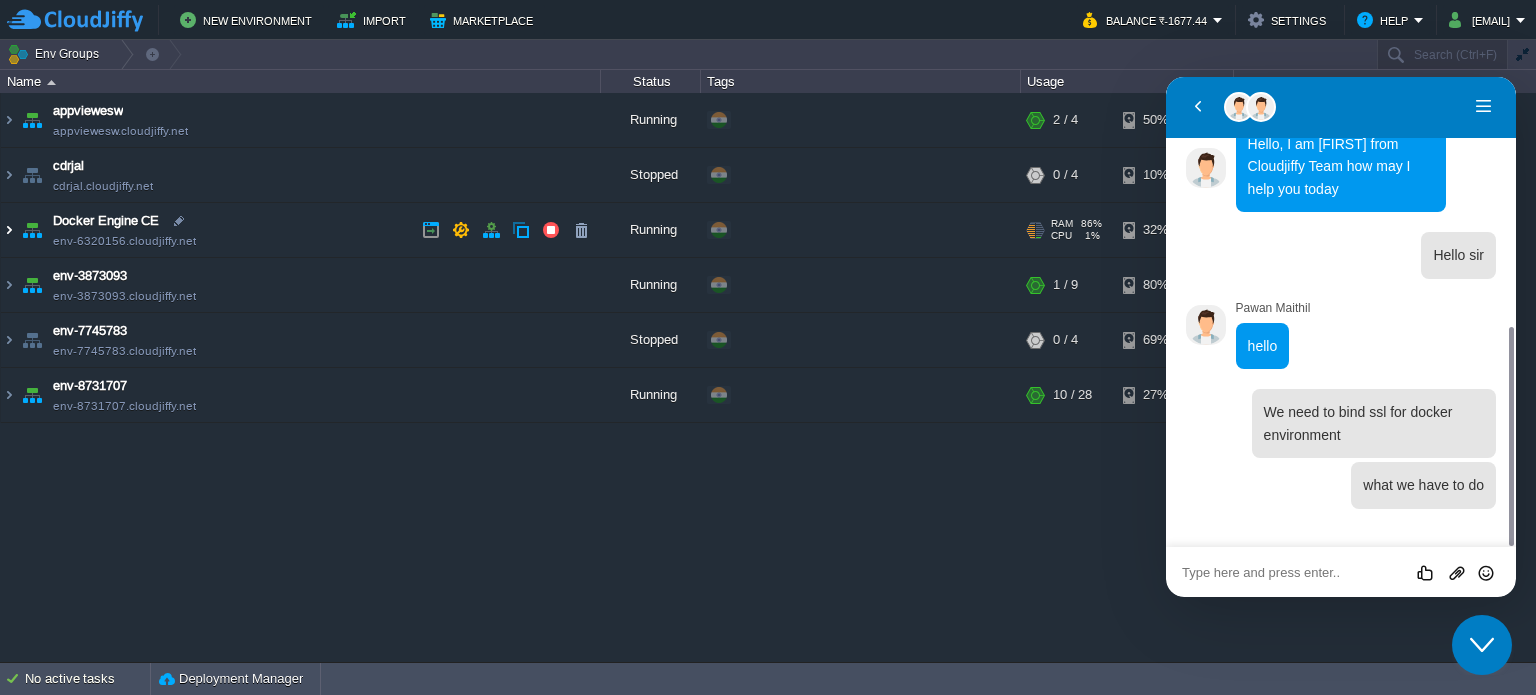click at bounding box center (9, 230) 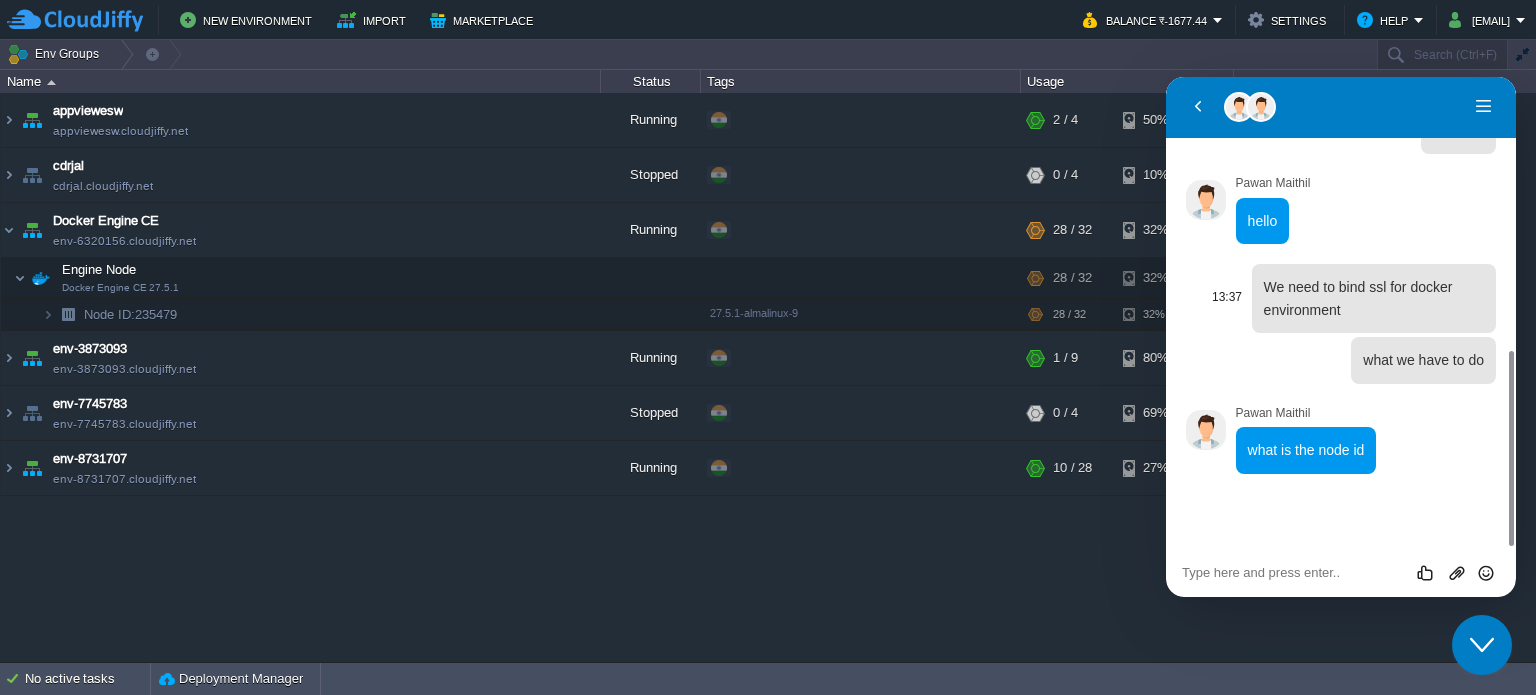 scroll, scrollTop: 624, scrollLeft: 0, axis: vertical 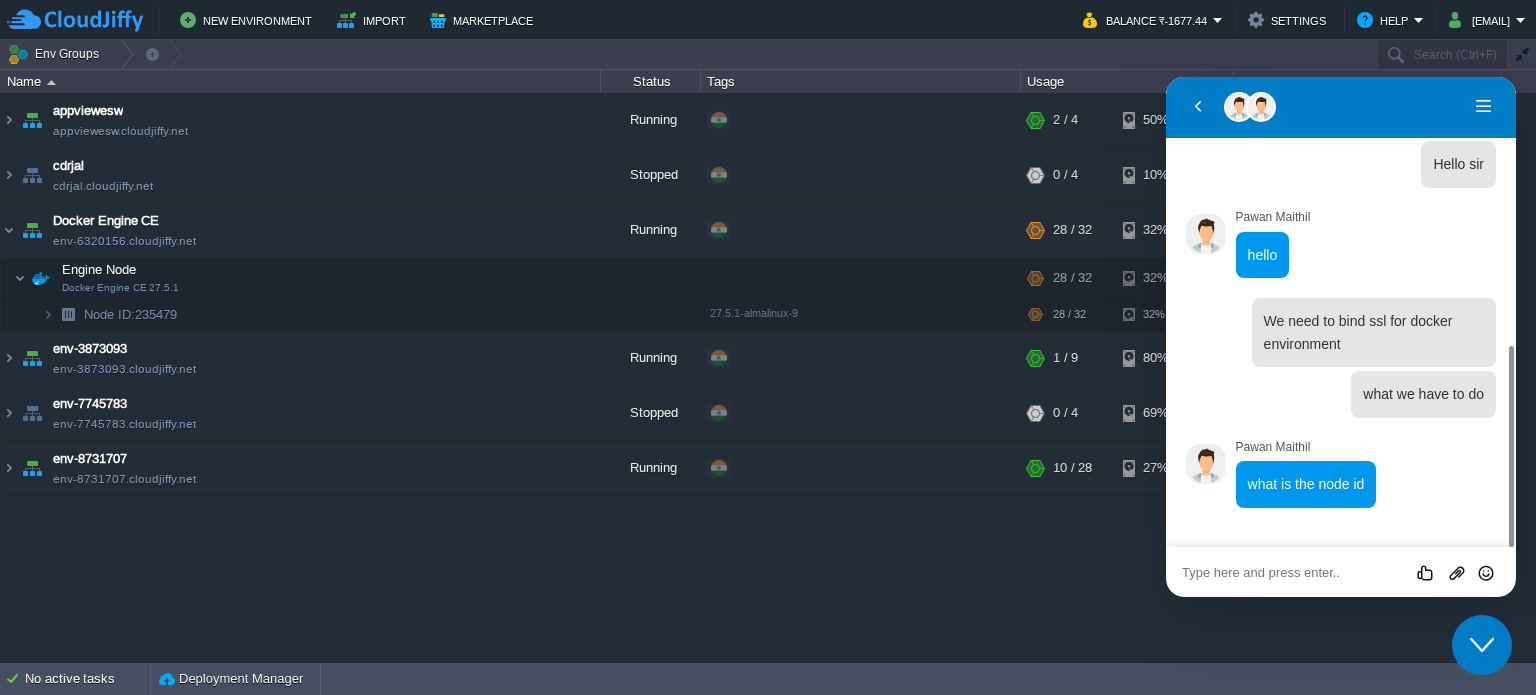 click at bounding box center (1166, 77) 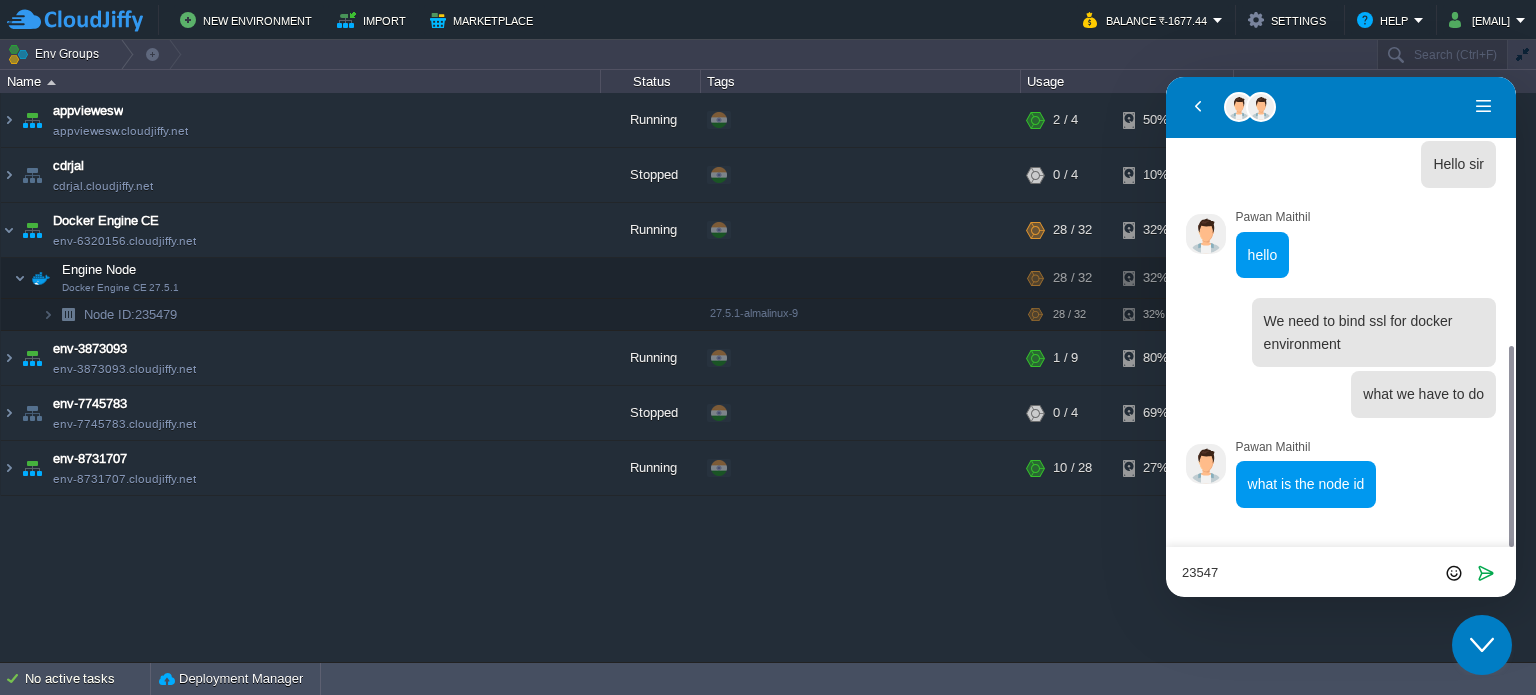 type on "235479" 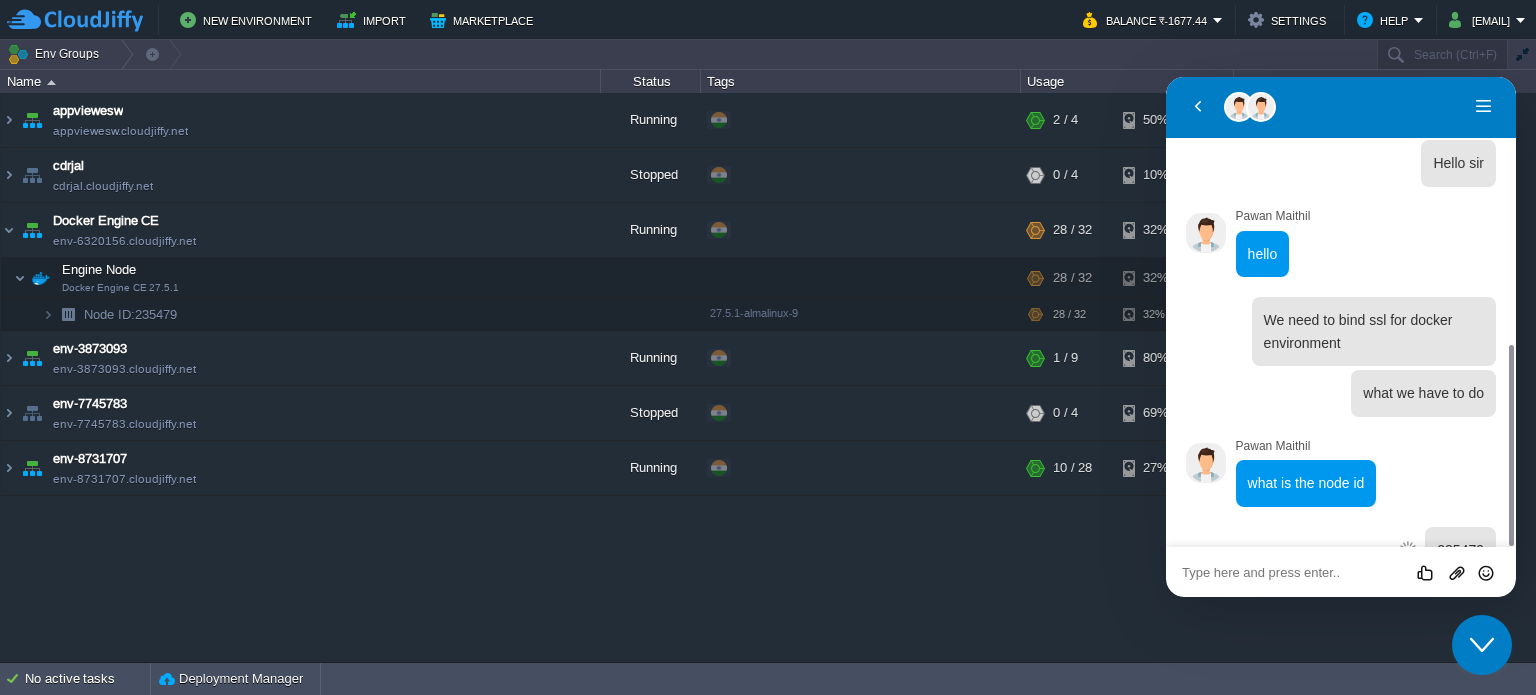 scroll, scrollTop: 690, scrollLeft: 0, axis: vertical 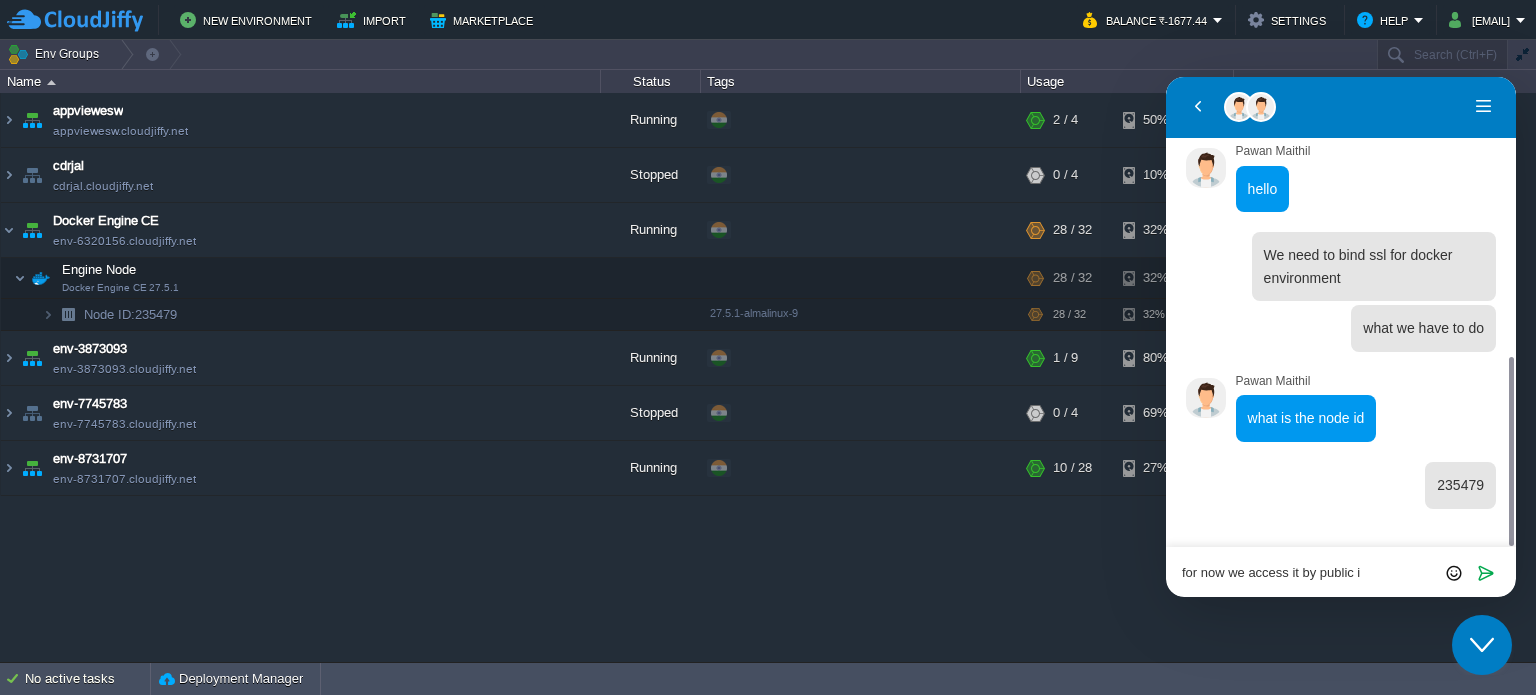 type on "for now we access it by public id" 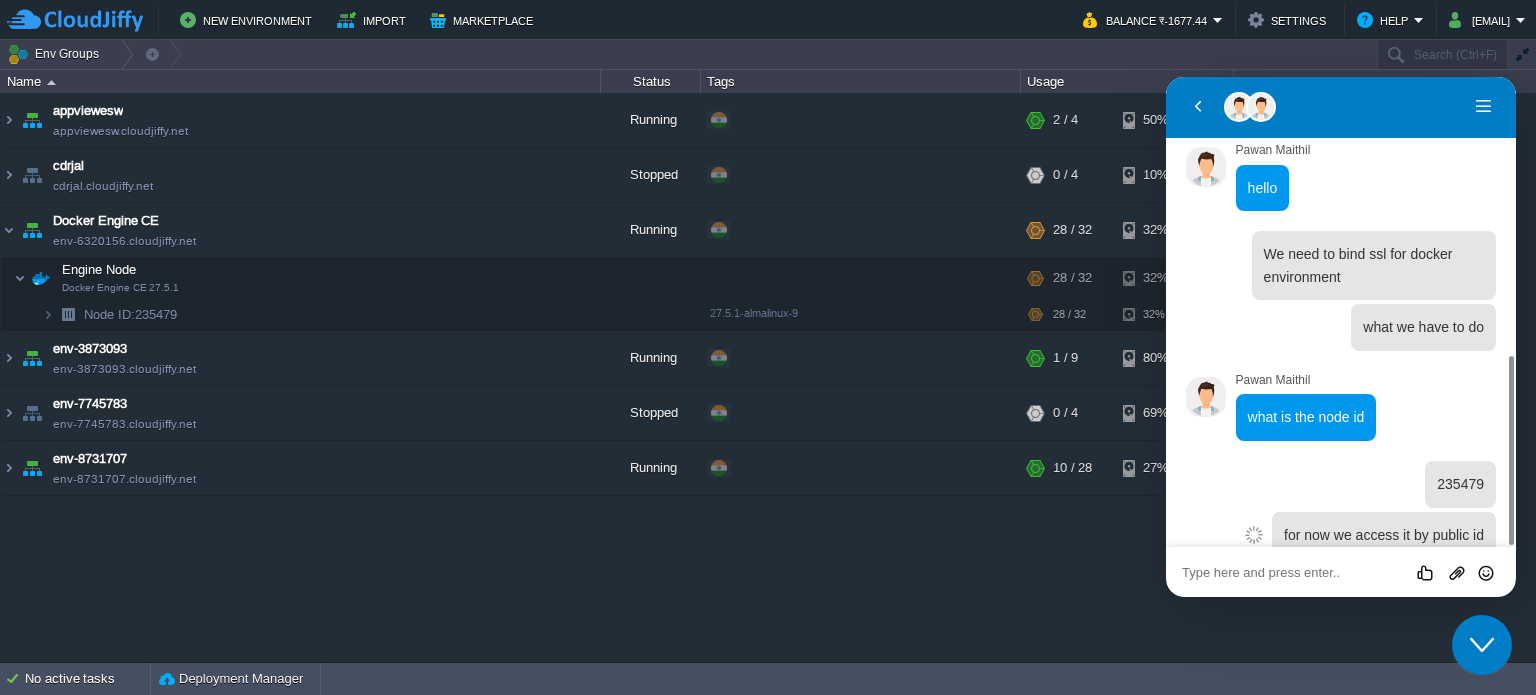 scroll, scrollTop: 740, scrollLeft: 0, axis: vertical 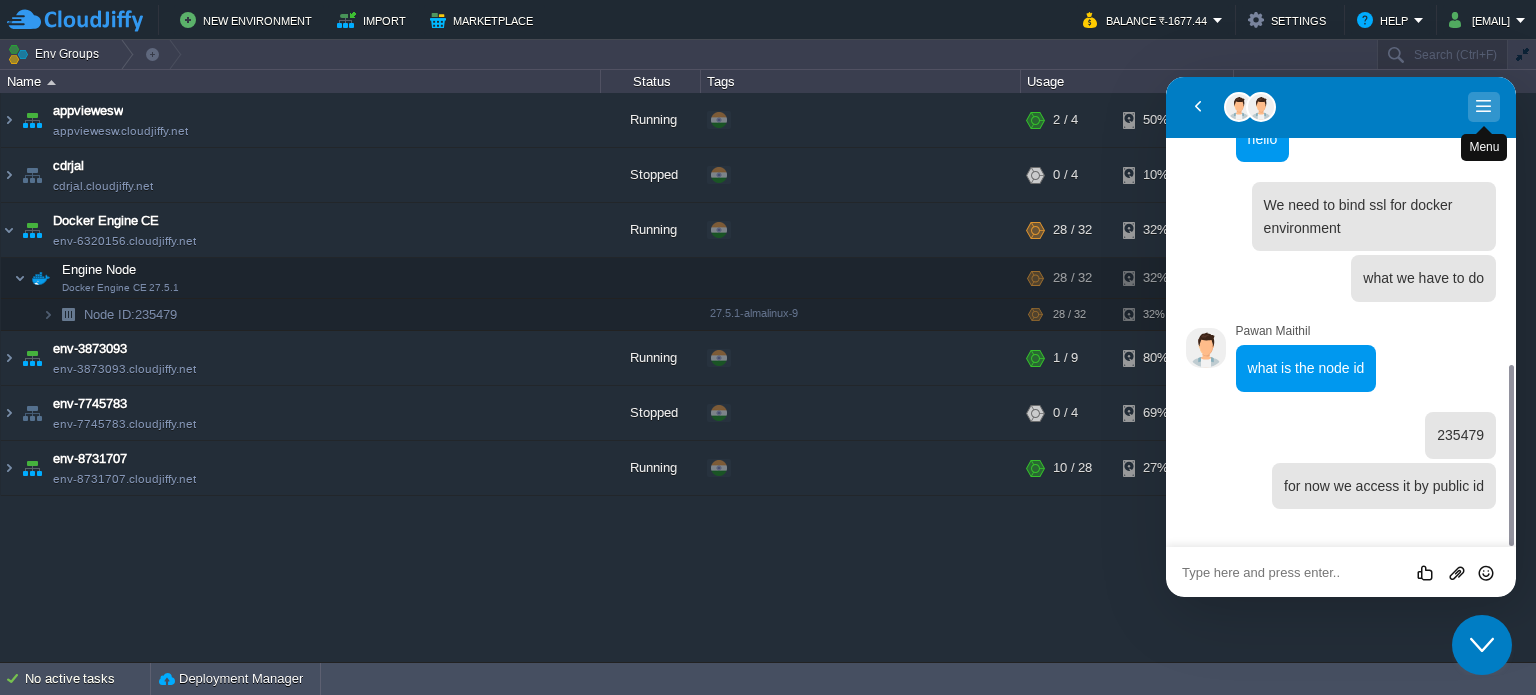 click on "Menu" at bounding box center (1484, 107) 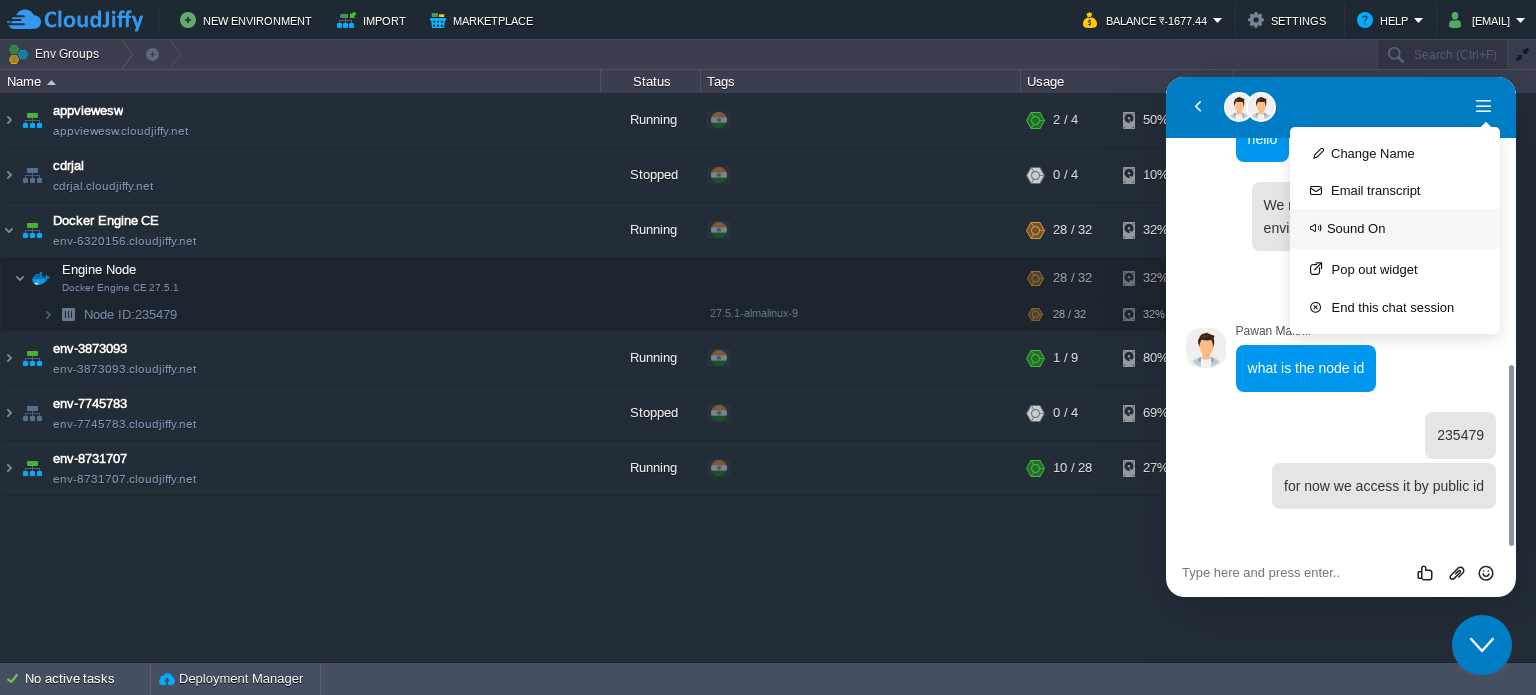 click on "Sound On" at bounding box center (1345, 229) 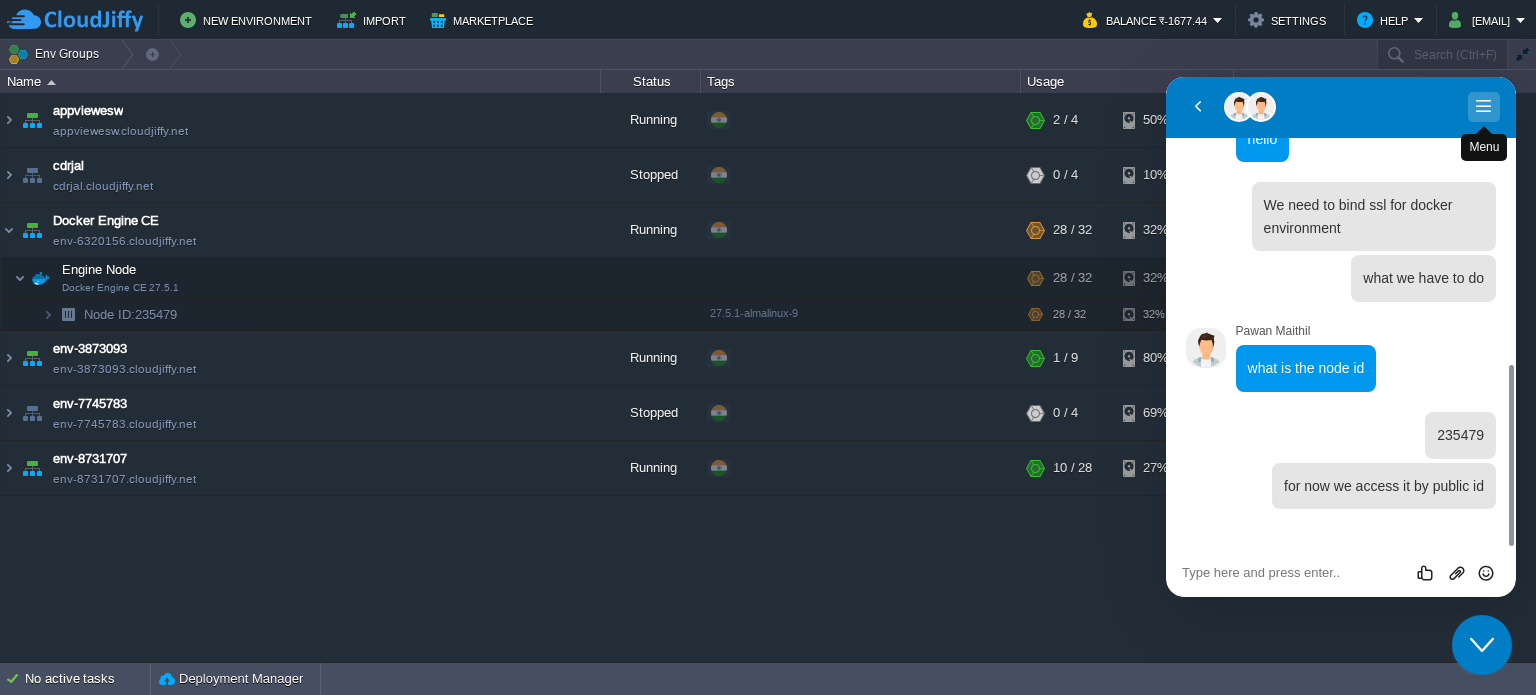 click on "Menu" at bounding box center (1484, 107) 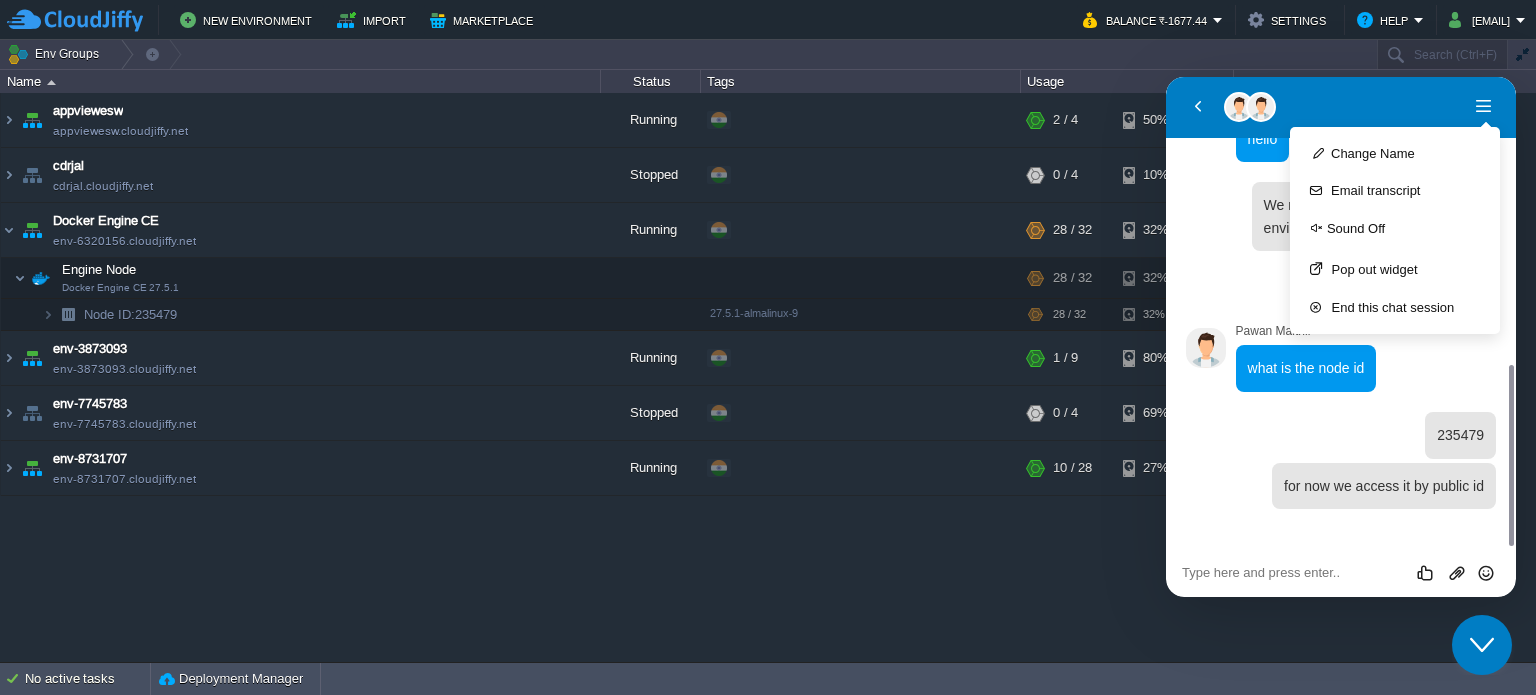 click on "appviewesw appviewesw.cloudjiffy.net Running                                 + Add to Env Group                                                                                                                                                            RAM                 27%                                         CPU                 2%                             2 / 4                    50%       cdrjal cdrjal.cloudjiffy.net Stopped                                 + Add to Env Group                                                                                                                                                            RAM                 0%                                         CPU                 0%                             0 / 4                    10%       Docker Engine CE env-6320156.cloudjiffy.net Running                                 + Add to Env Group                                                                                                                        0%" at bounding box center [768, 377] 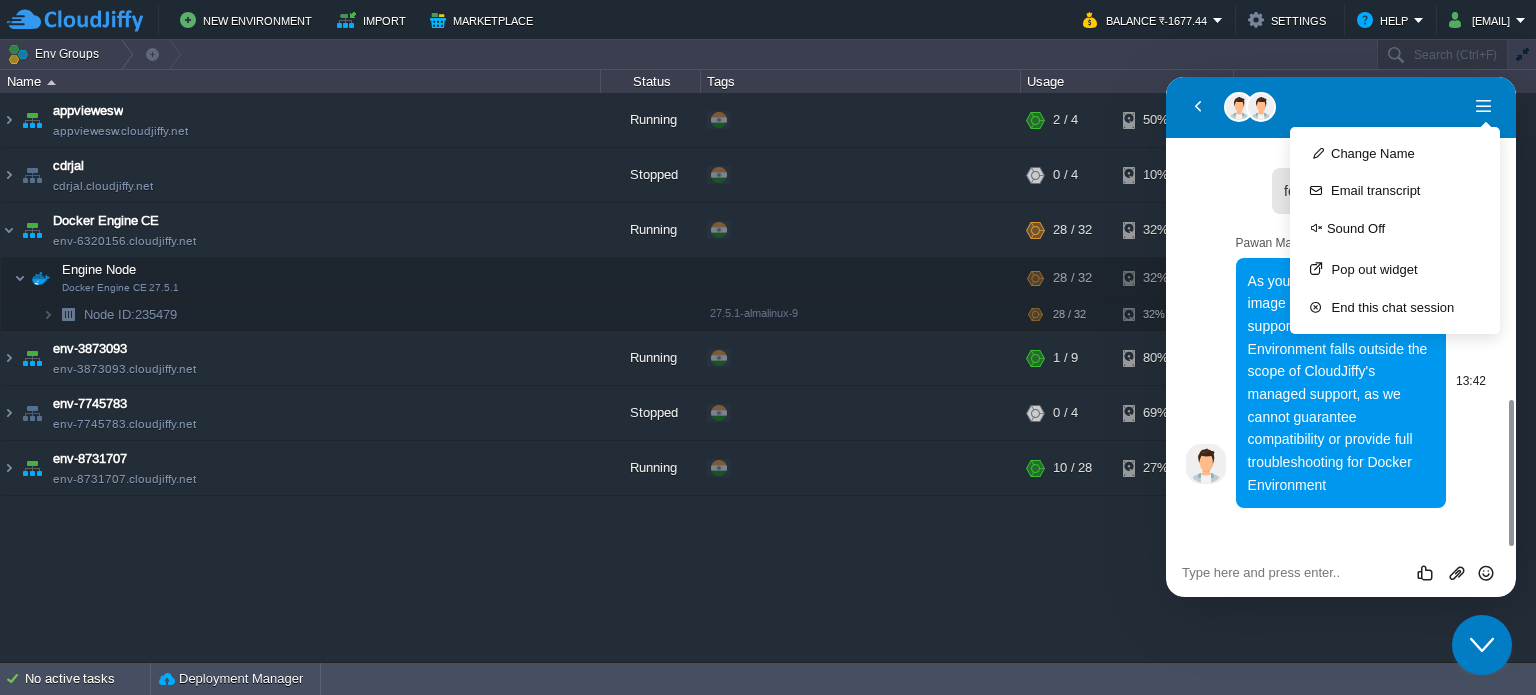 scroll, scrollTop: 1035, scrollLeft: 0, axis: vertical 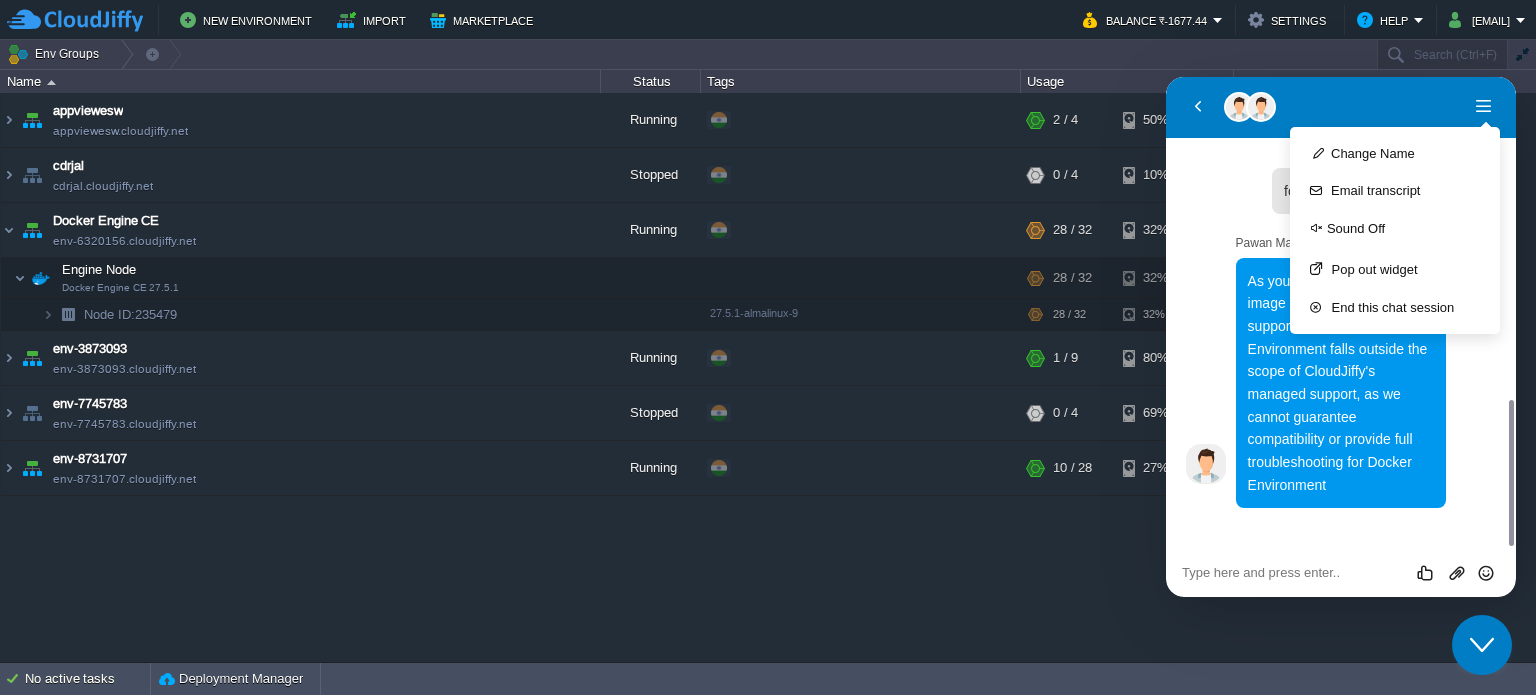 click at bounding box center [1341, 191] 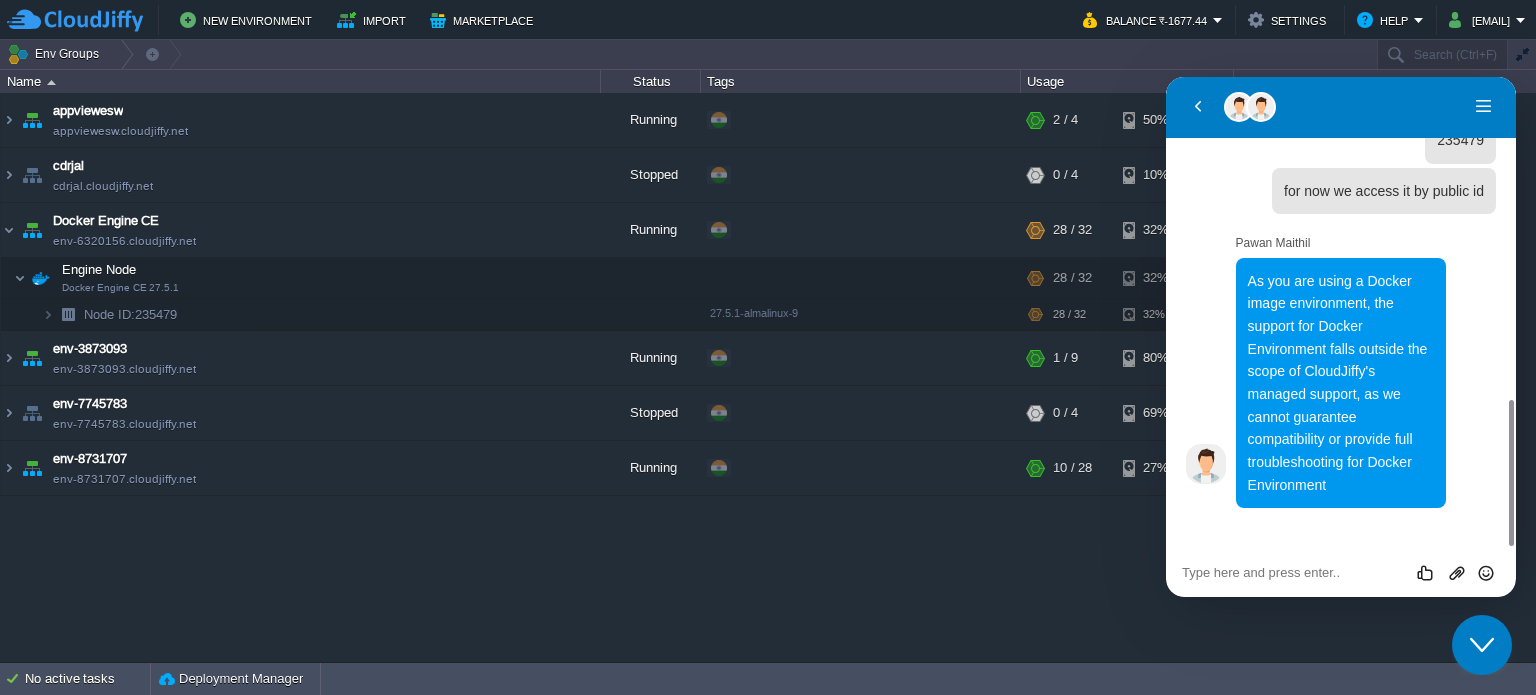click at bounding box center (1166, 77) 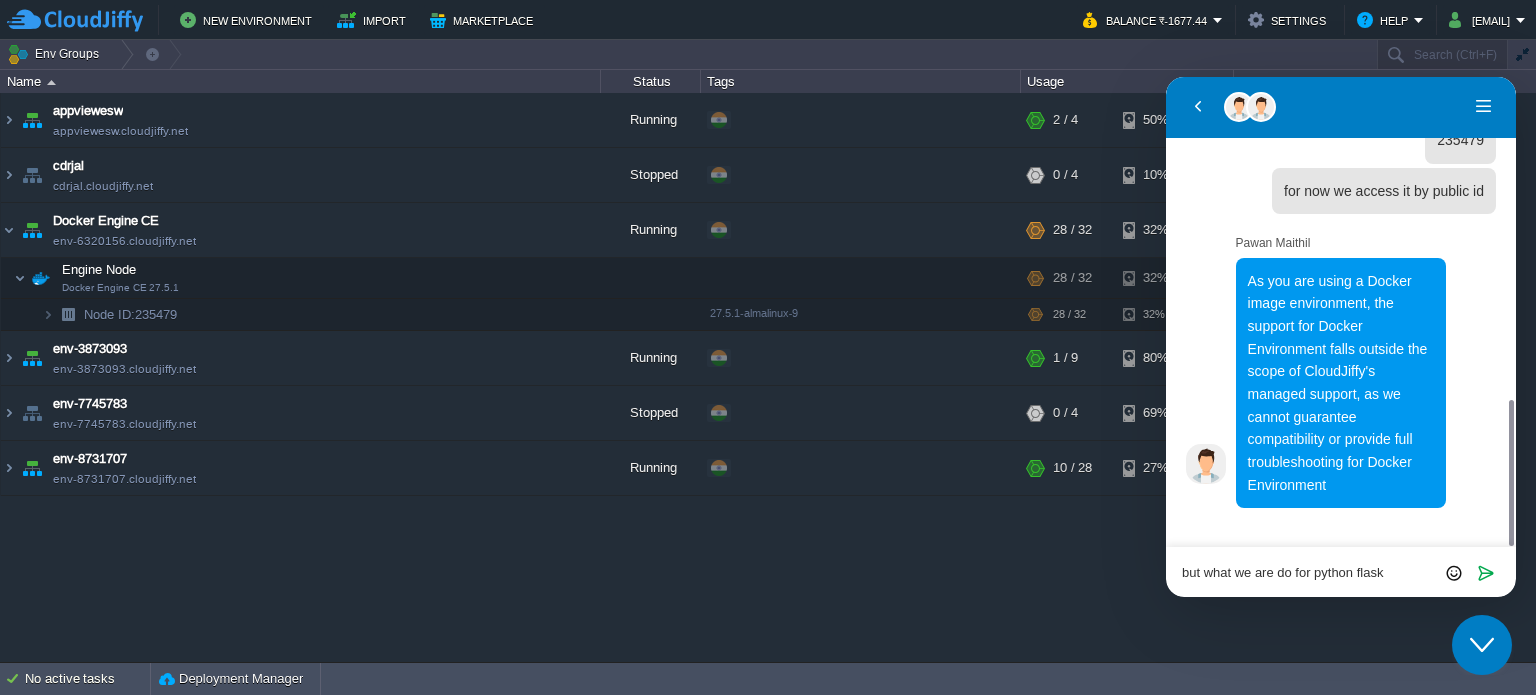 scroll, scrollTop: 0, scrollLeft: 0, axis: both 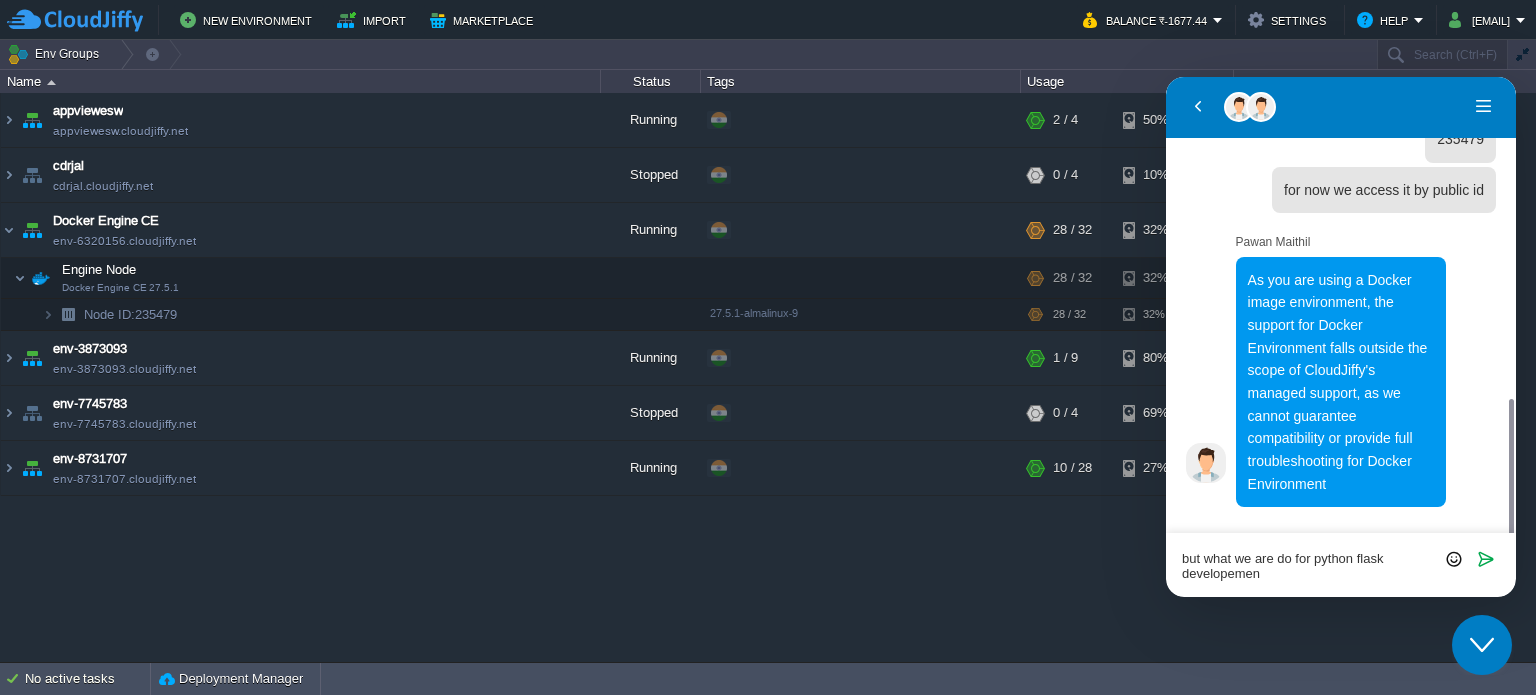 type on "but what we are do for python flask developement" 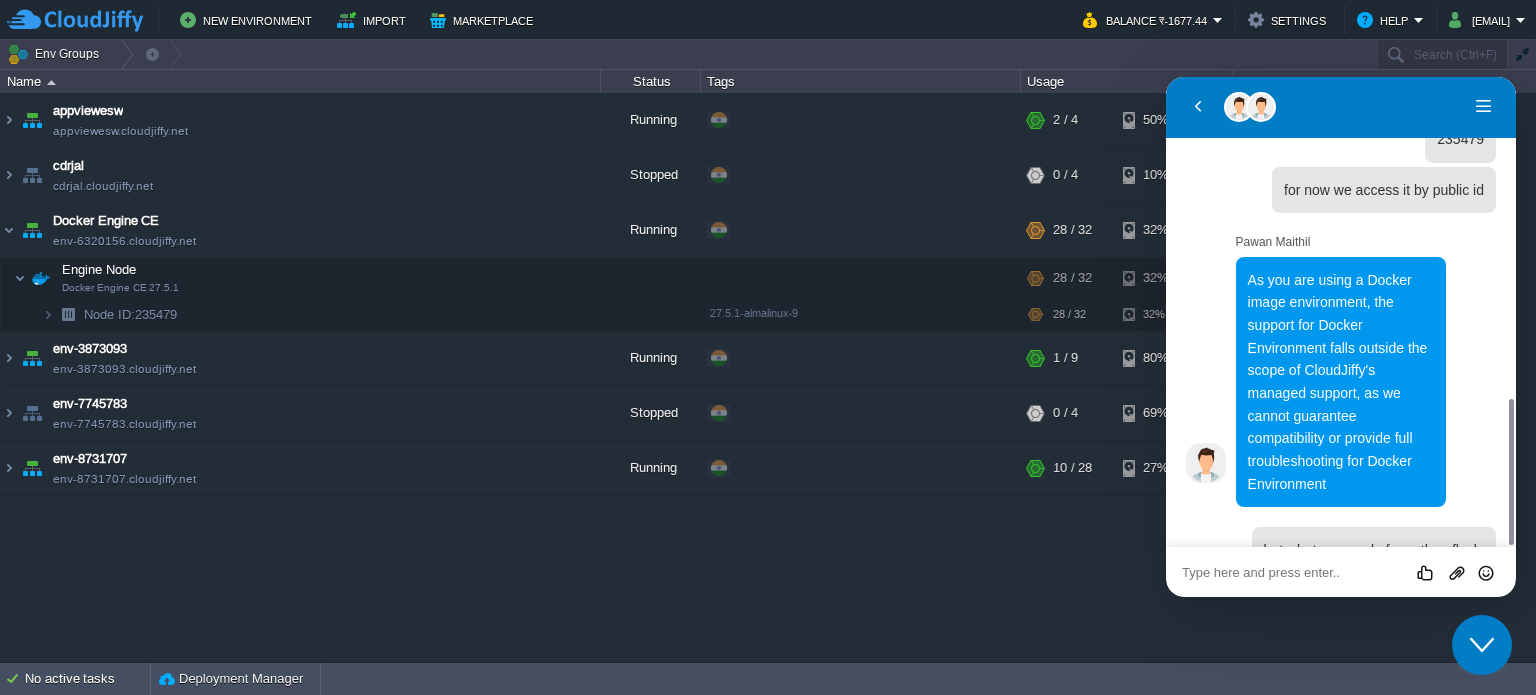 scroll, scrollTop: 1124, scrollLeft: 0, axis: vertical 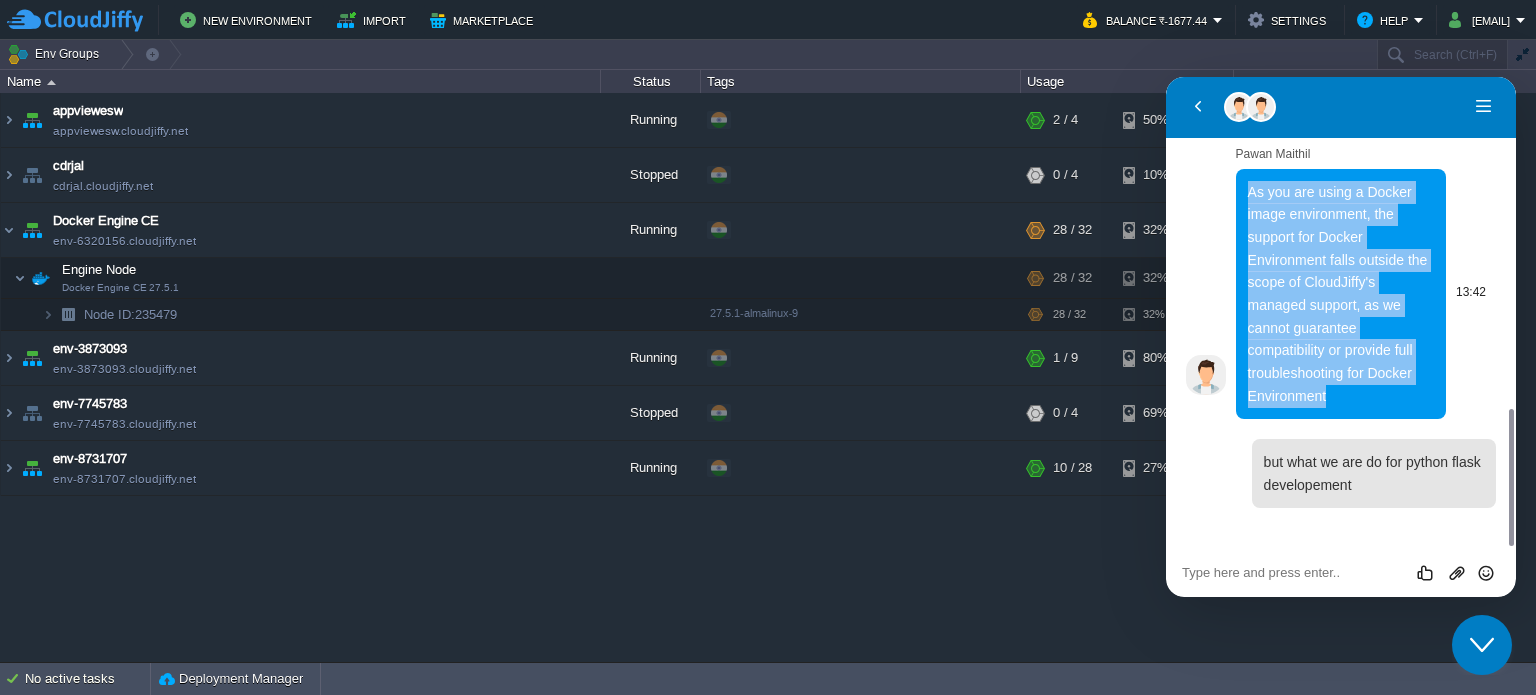 drag, startPoint x: 1250, startPoint y: 214, endPoint x: 1342, endPoint y: 421, distance: 226.52373 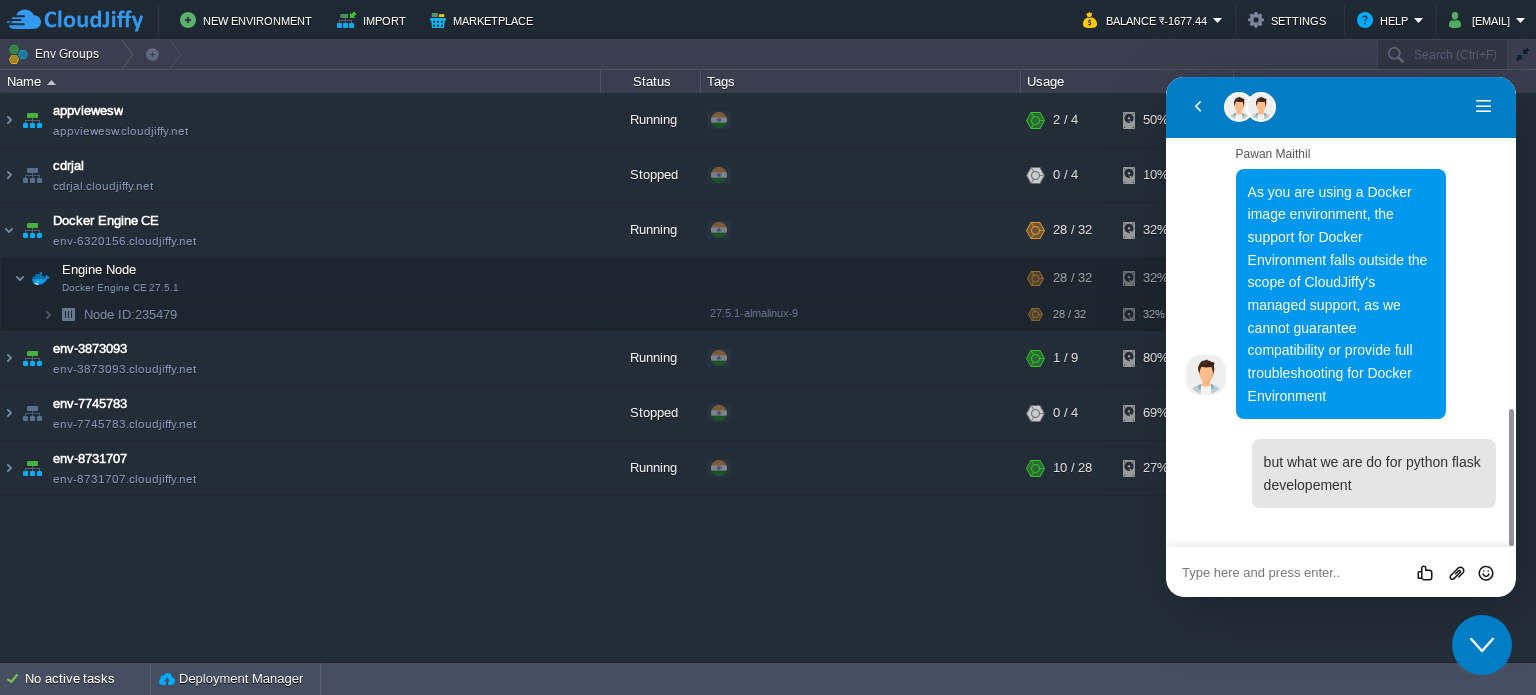 click at bounding box center [1166, 77] 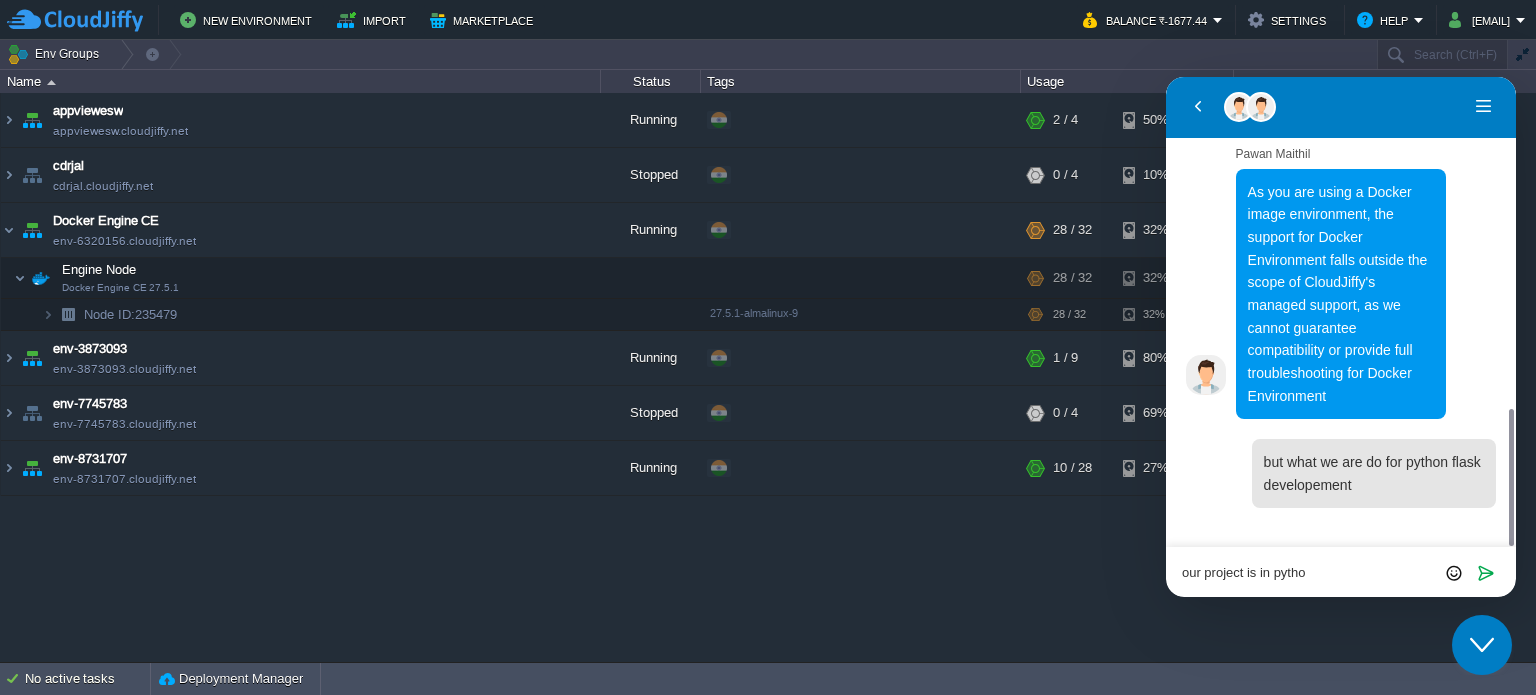 type on "our project is in python" 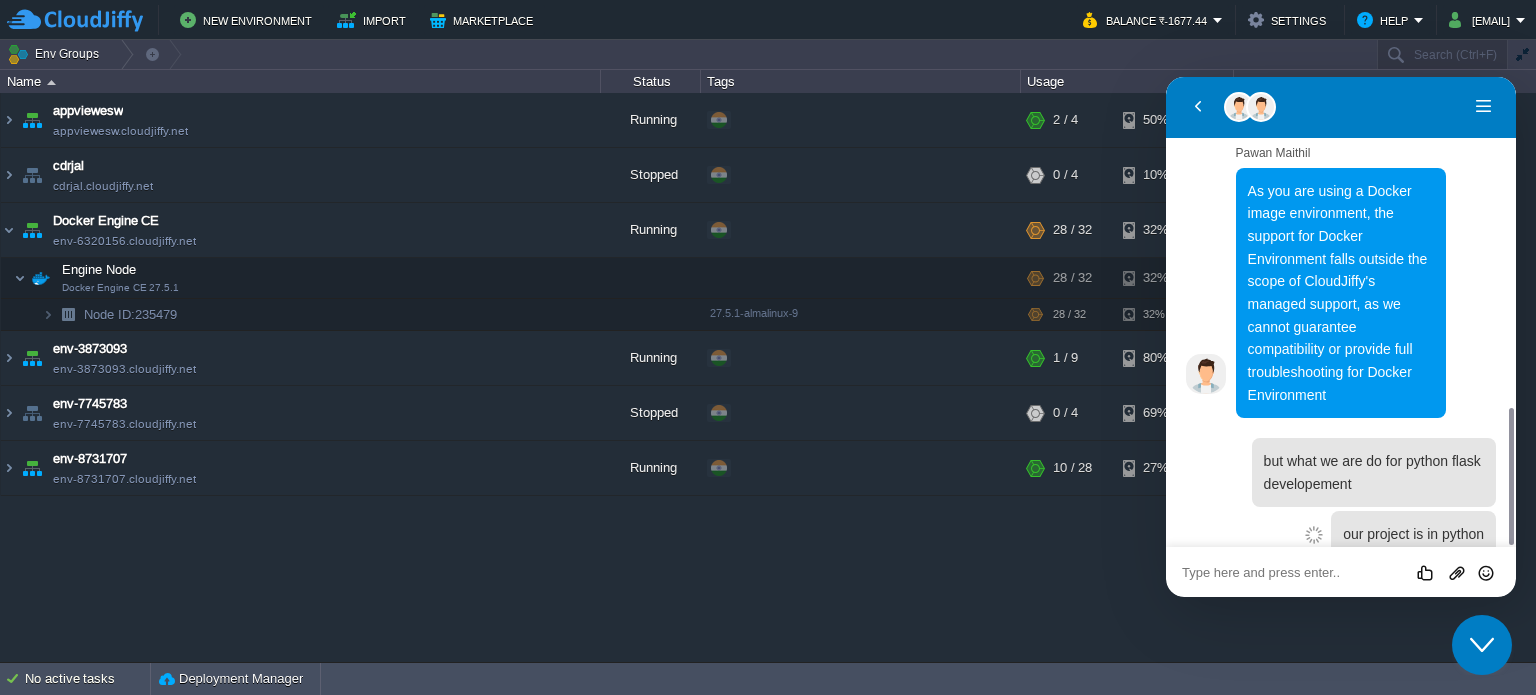 scroll, scrollTop: 1175, scrollLeft: 0, axis: vertical 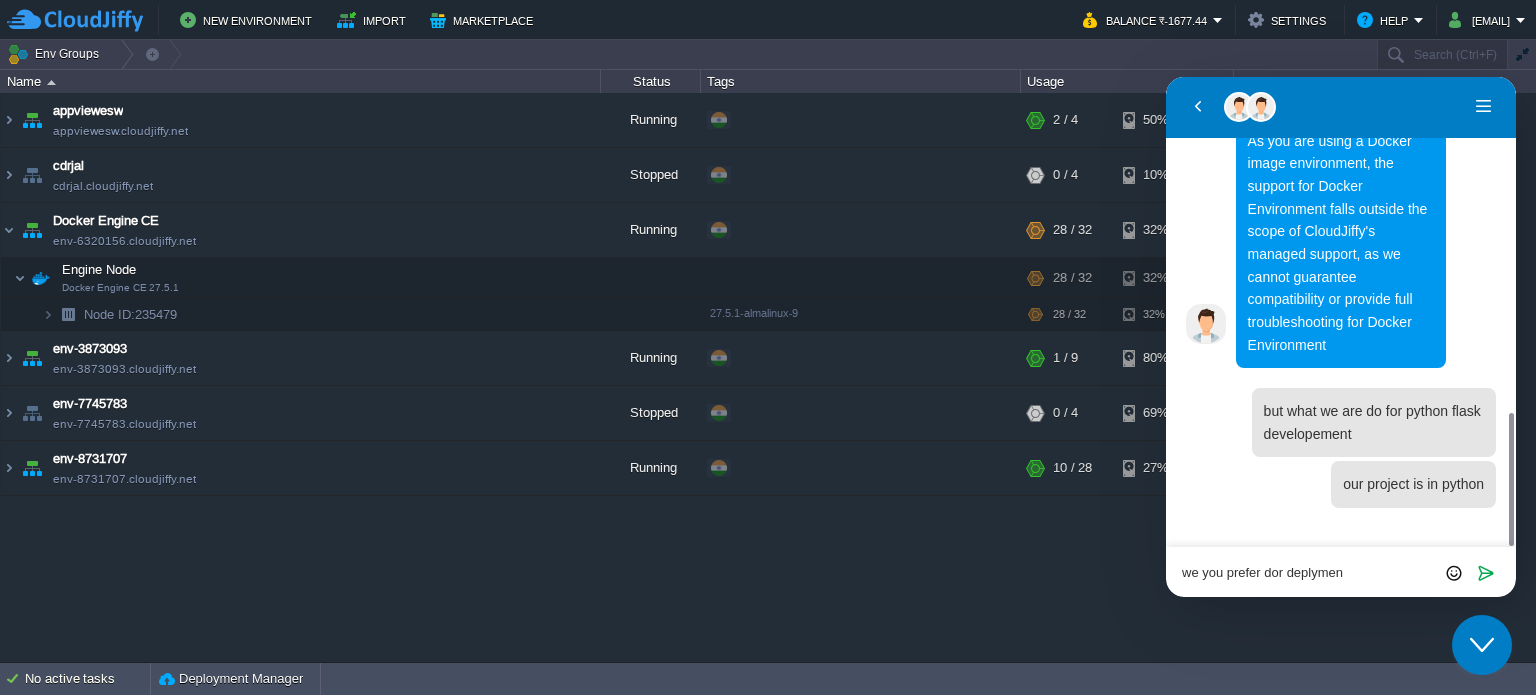 type on "we you prefer dor deplyment" 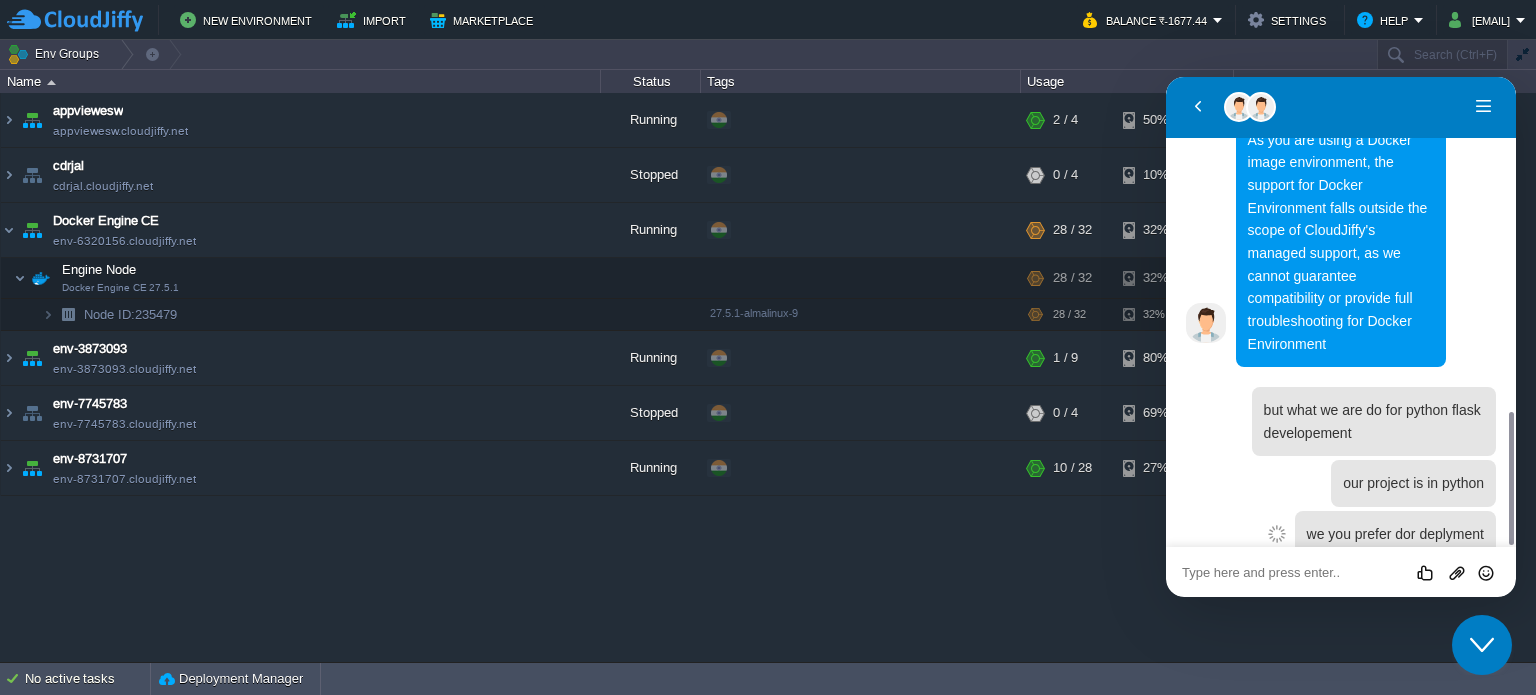 scroll, scrollTop: 1225, scrollLeft: 0, axis: vertical 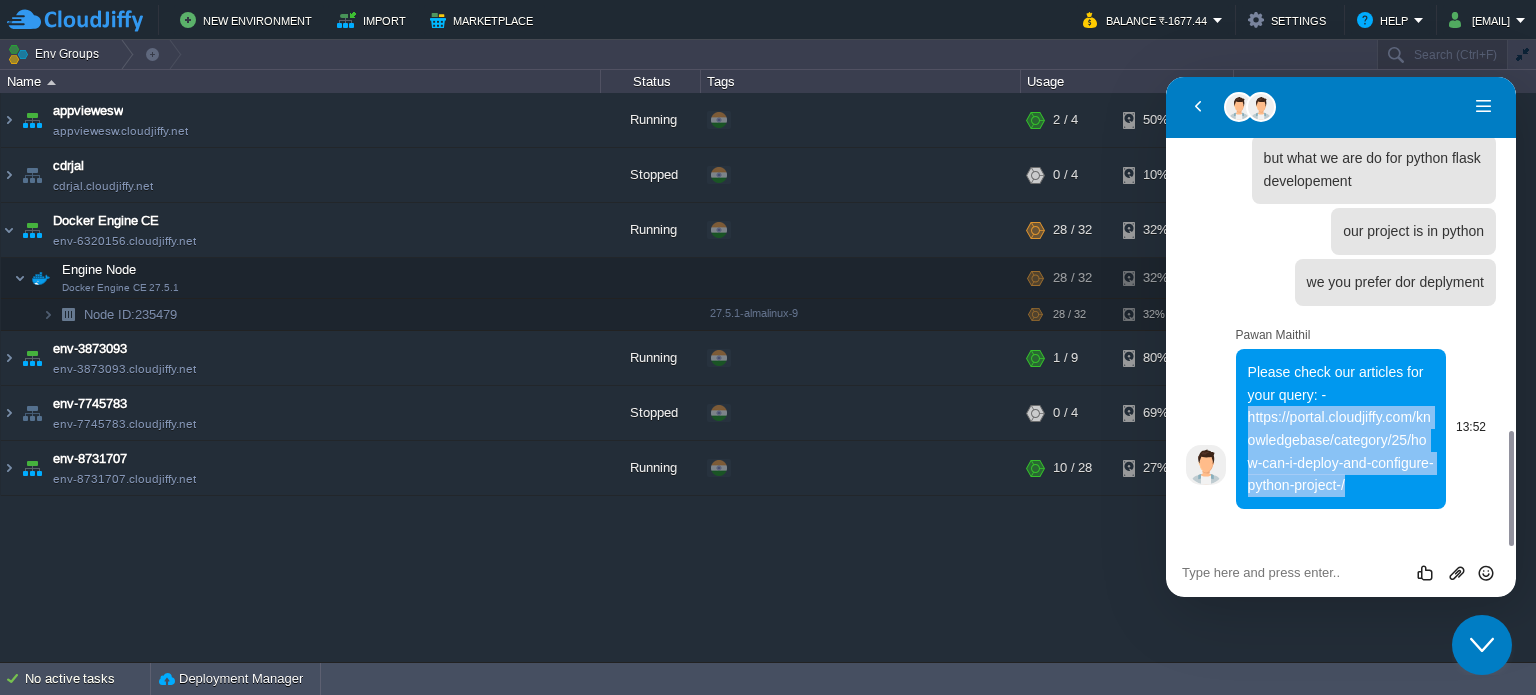drag, startPoint x: 1249, startPoint y: 440, endPoint x: 1364, endPoint y: 517, distance: 138.39798 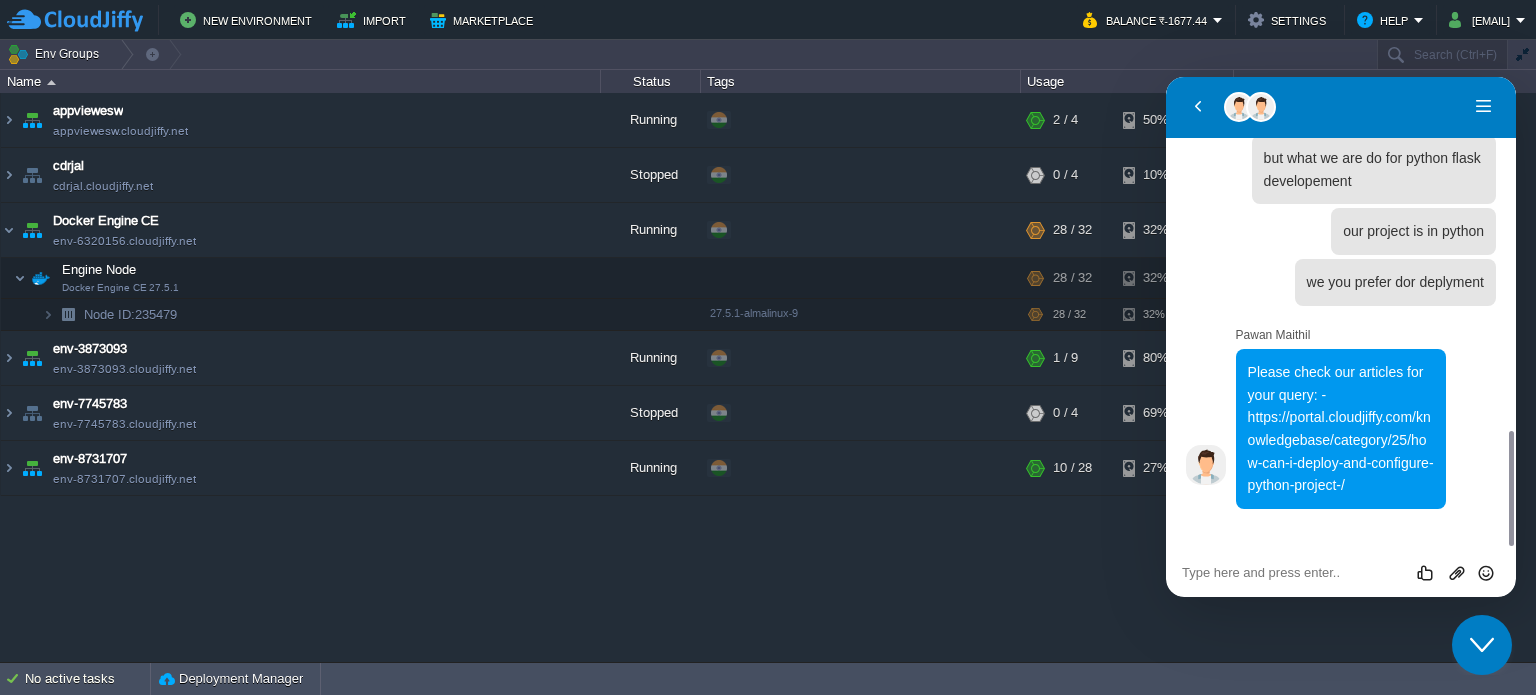 click at bounding box center [1166, 77] 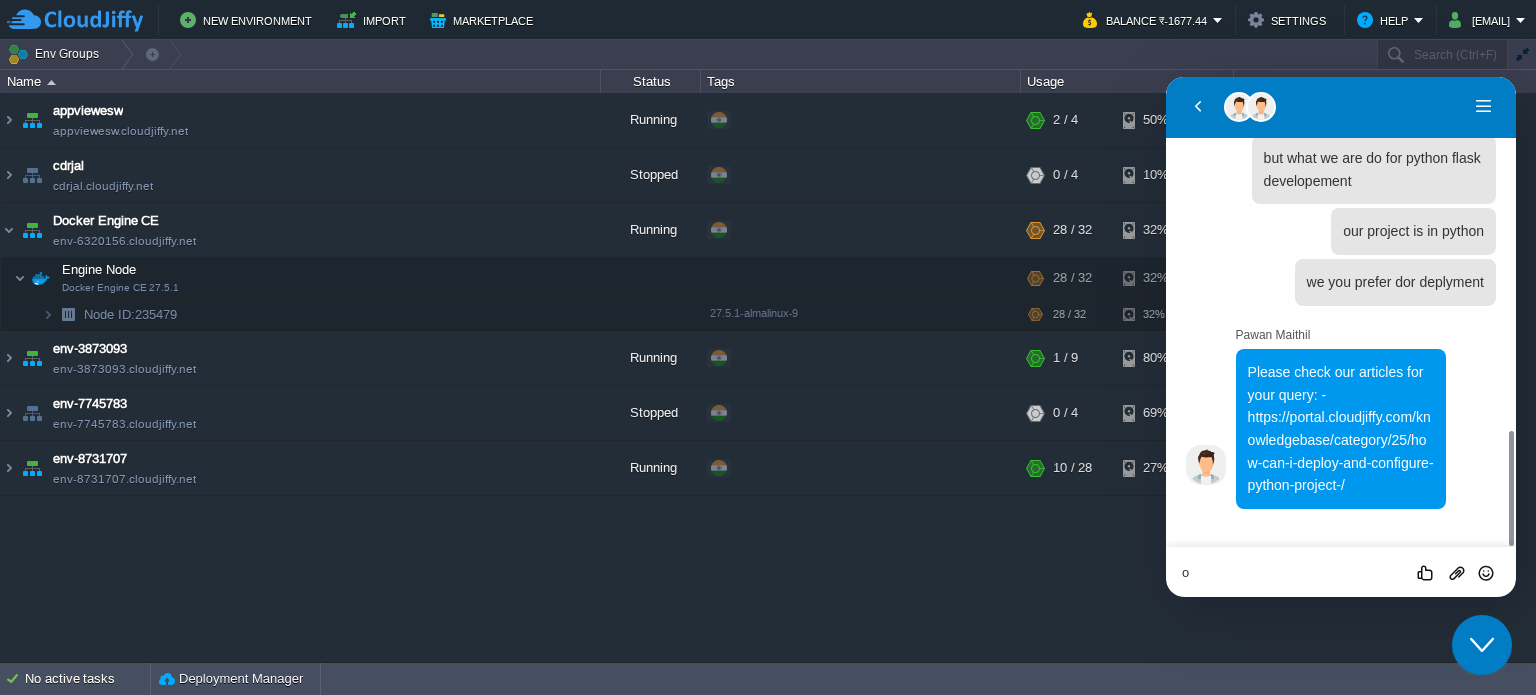 type on "ok" 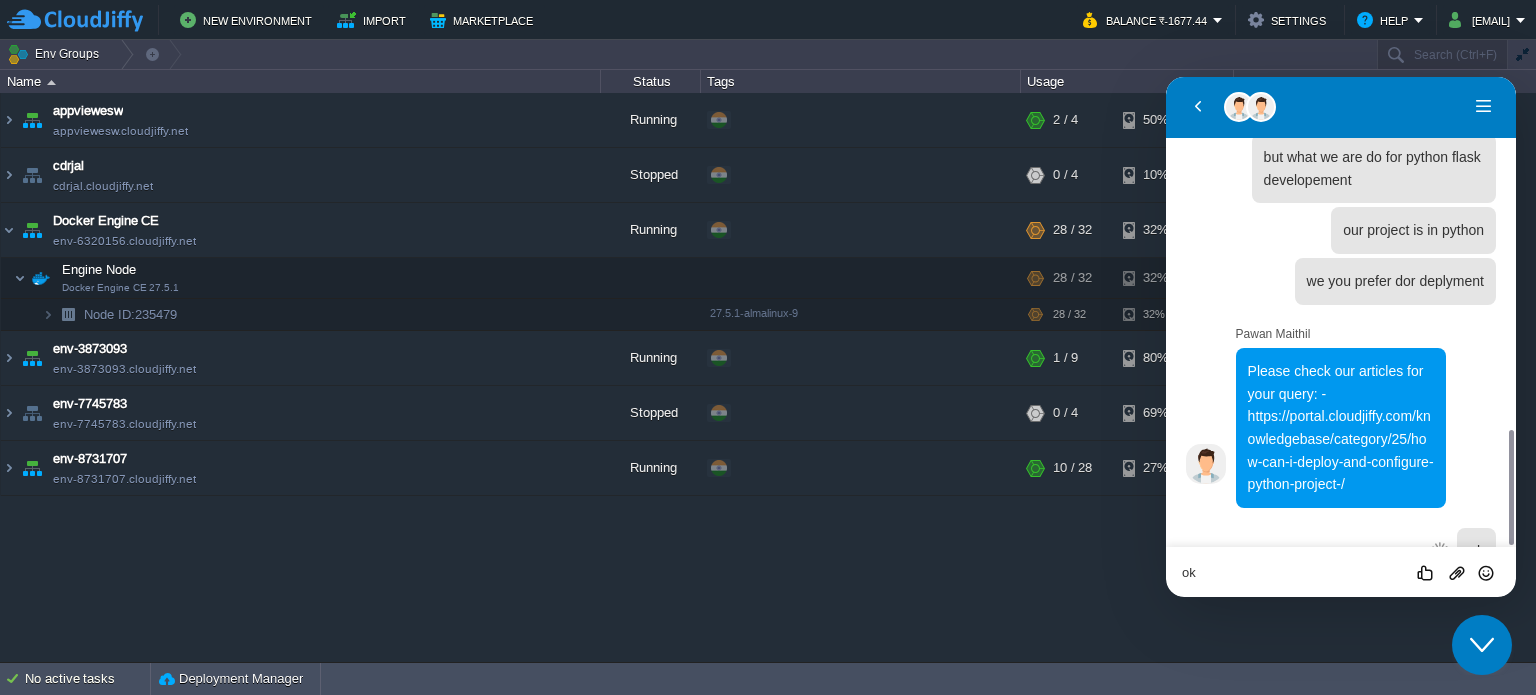 type 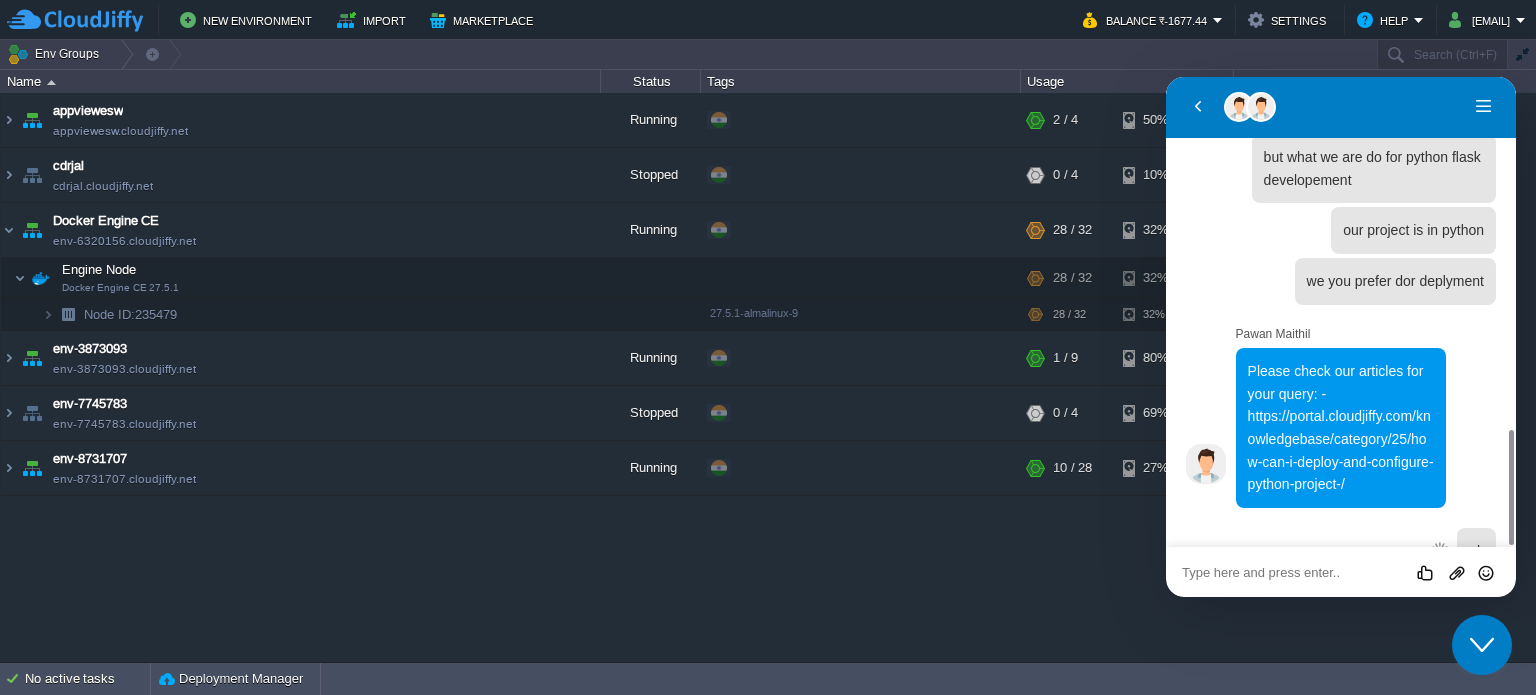 scroll, scrollTop: 1495, scrollLeft: 0, axis: vertical 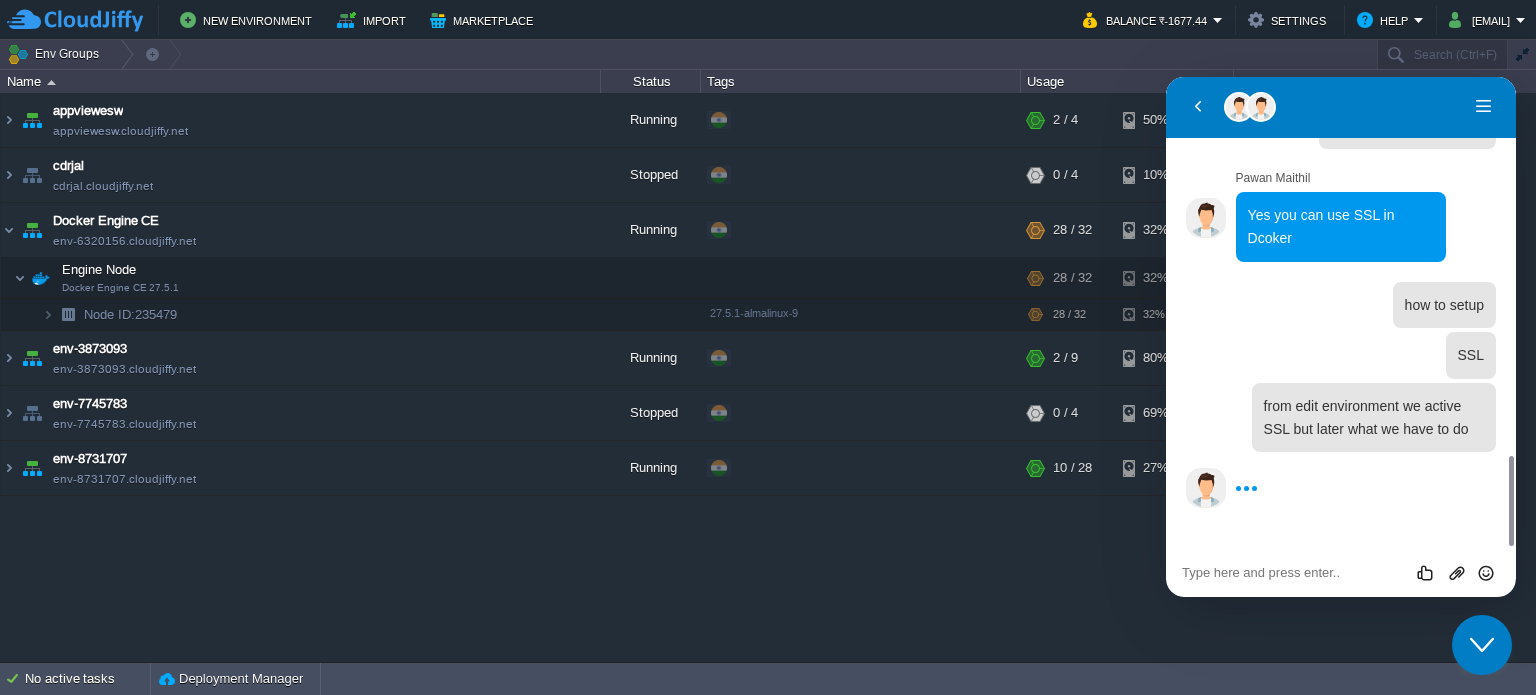 click on "Back [FIRST] [LAST] Menu" at bounding box center [1341, 107] 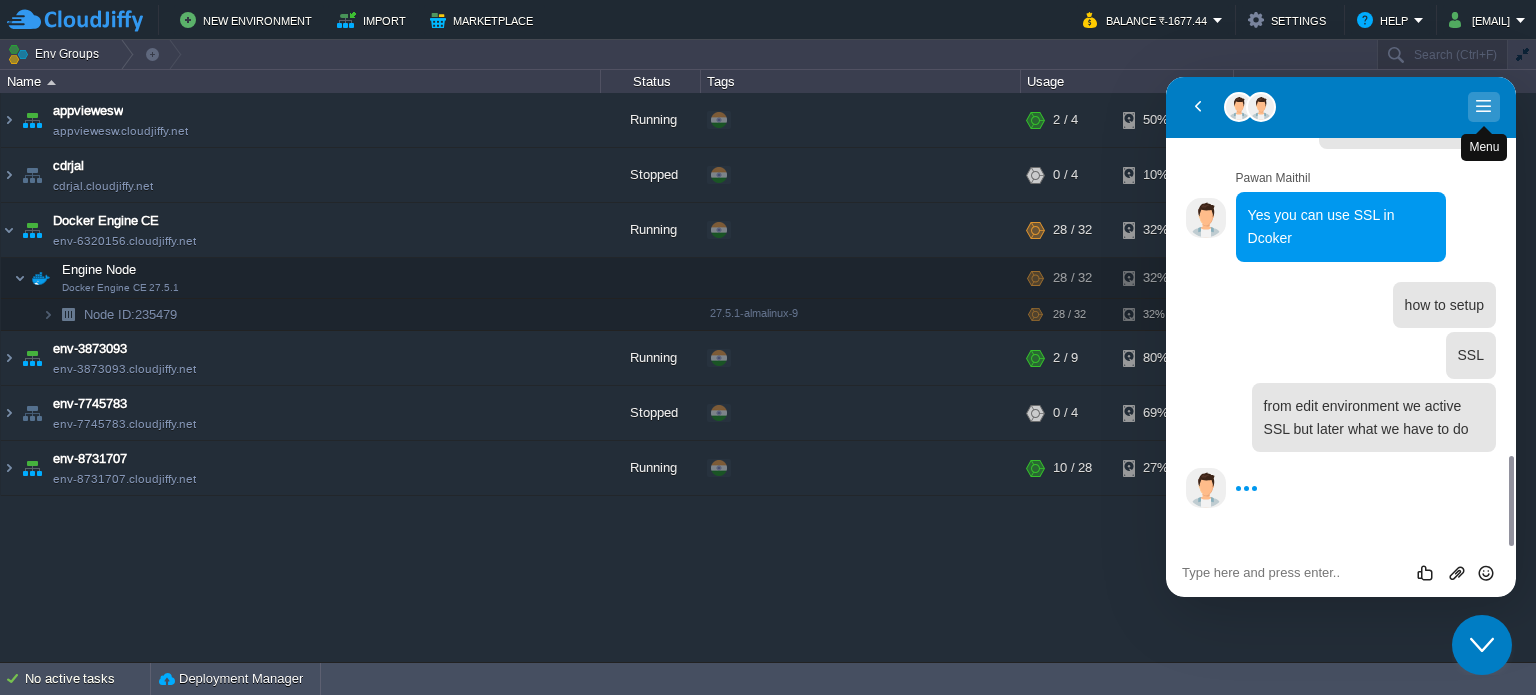 click at bounding box center [1484, 126] 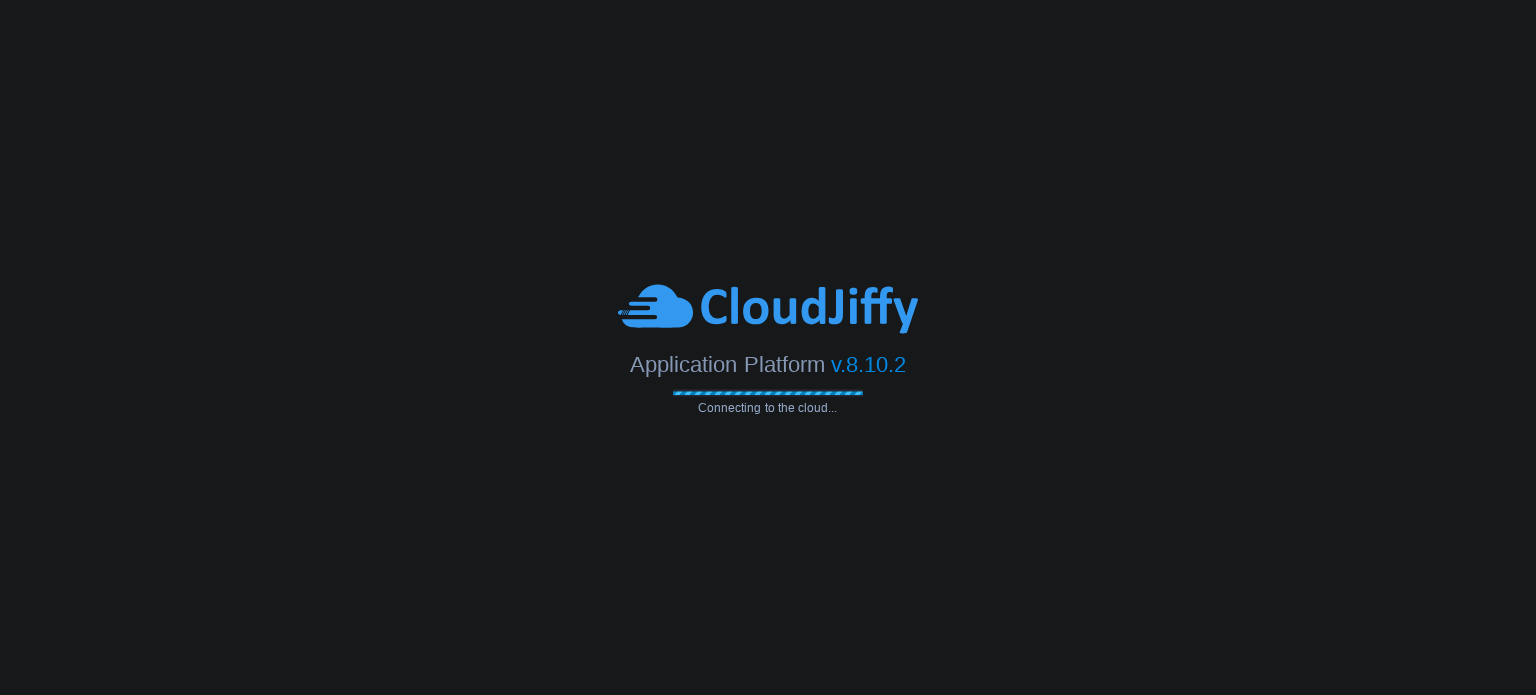 scroll, scrollTop: 0, scrollLeft: 0, axis: both 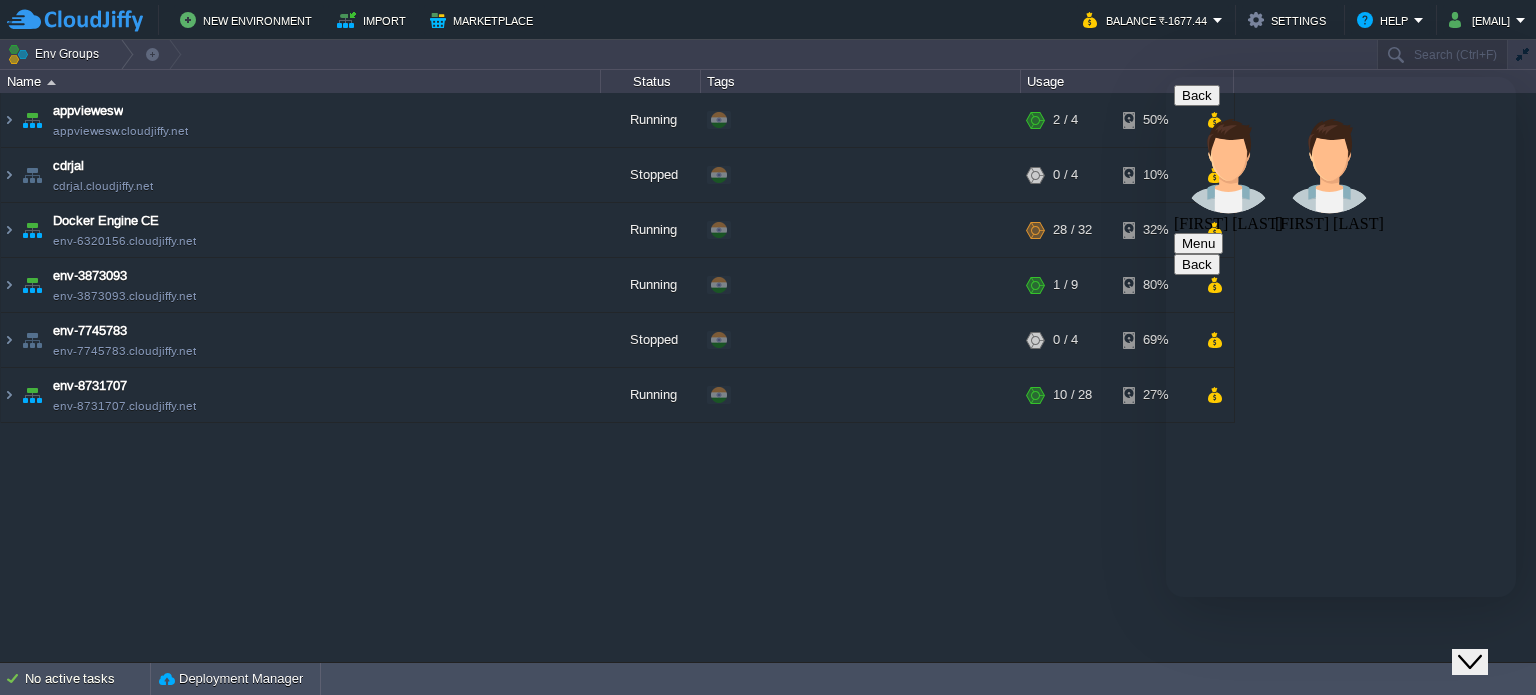 click on "Rate this chat Upload File Insert emoji" at bounding box center [1166, 77] 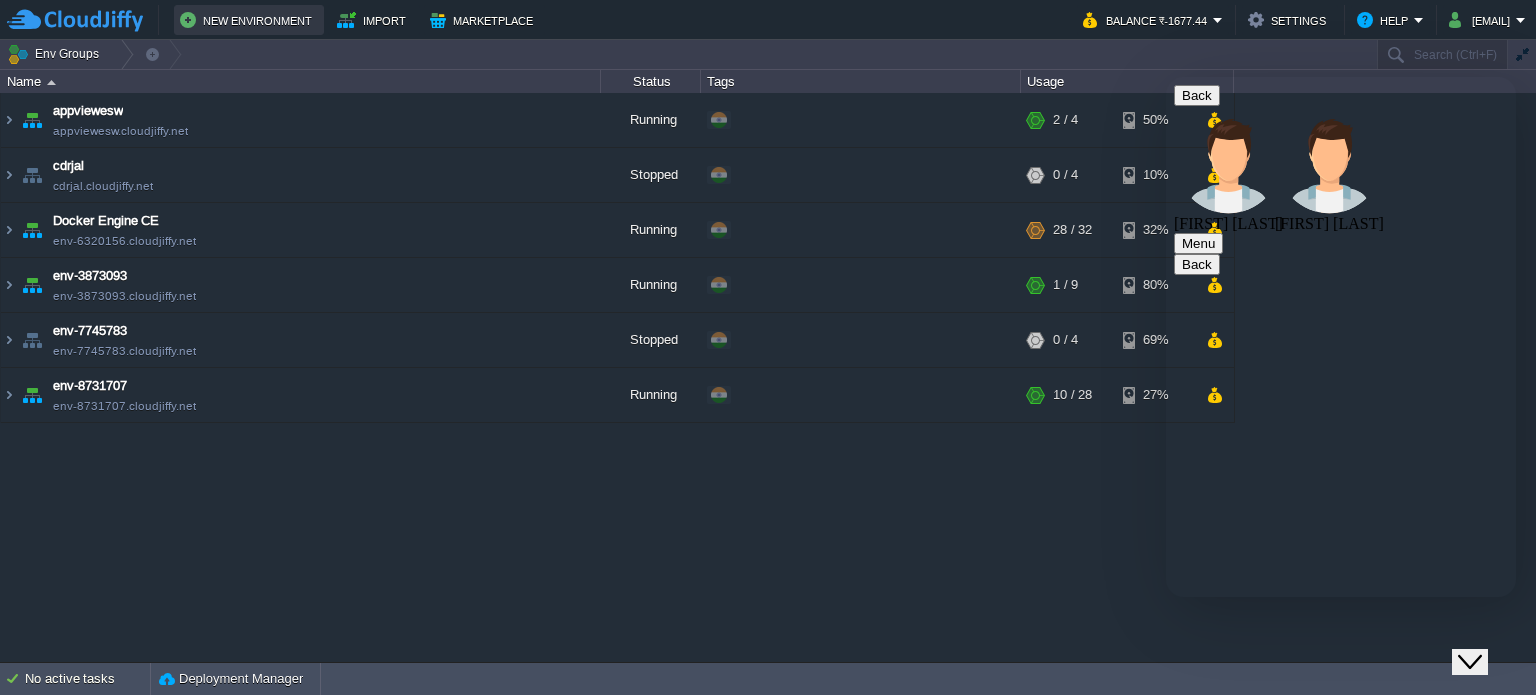 click on "New Environment" at bounding box center [249, 20] 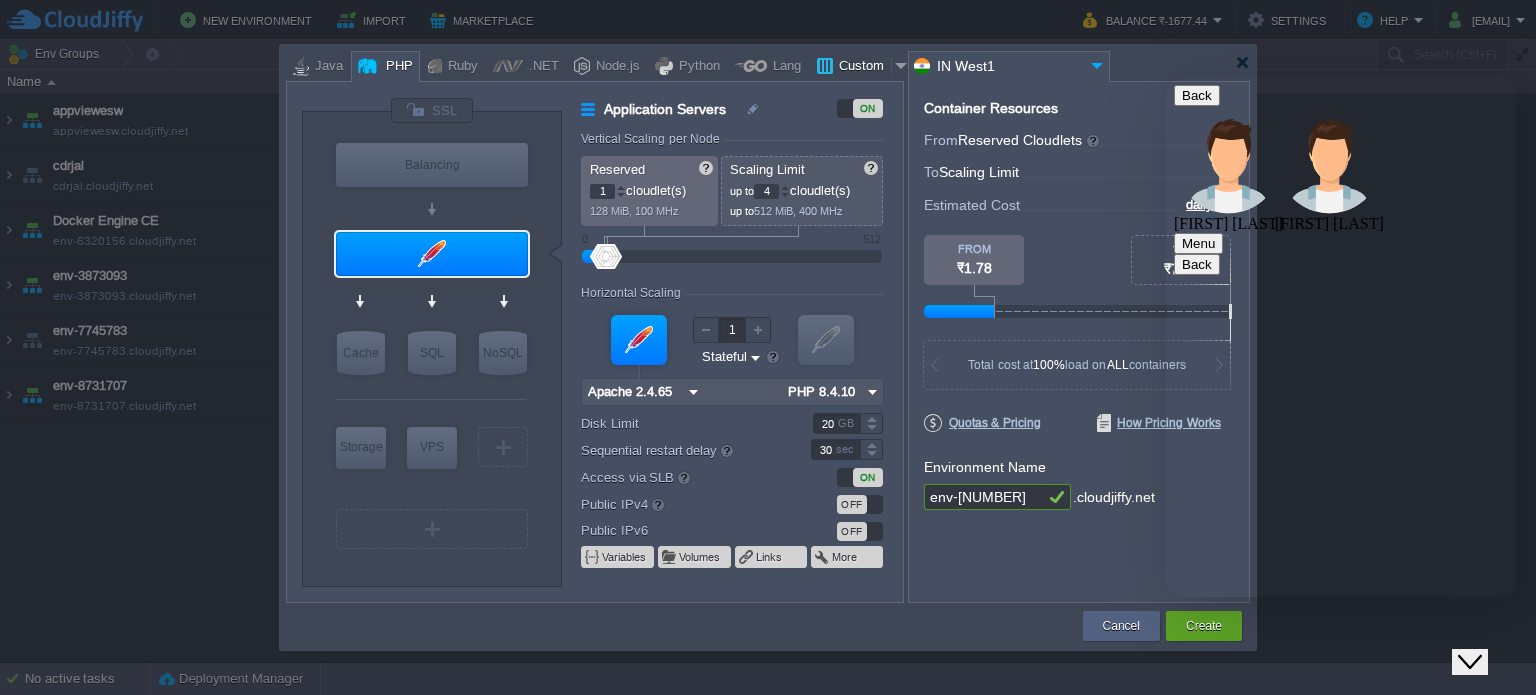 click on "Custom" at bounding box center (862, 67) 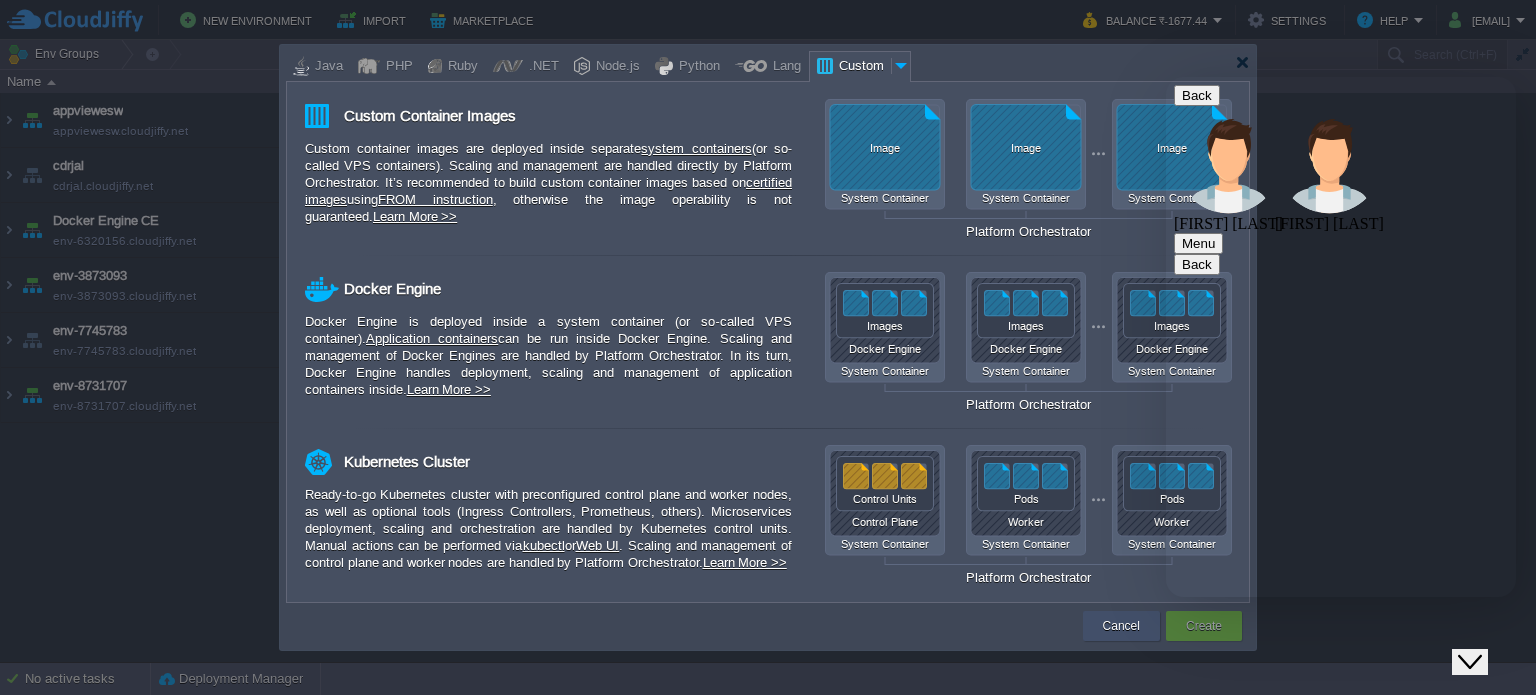 click on "Cancel" at bounding box center (1121, 626) 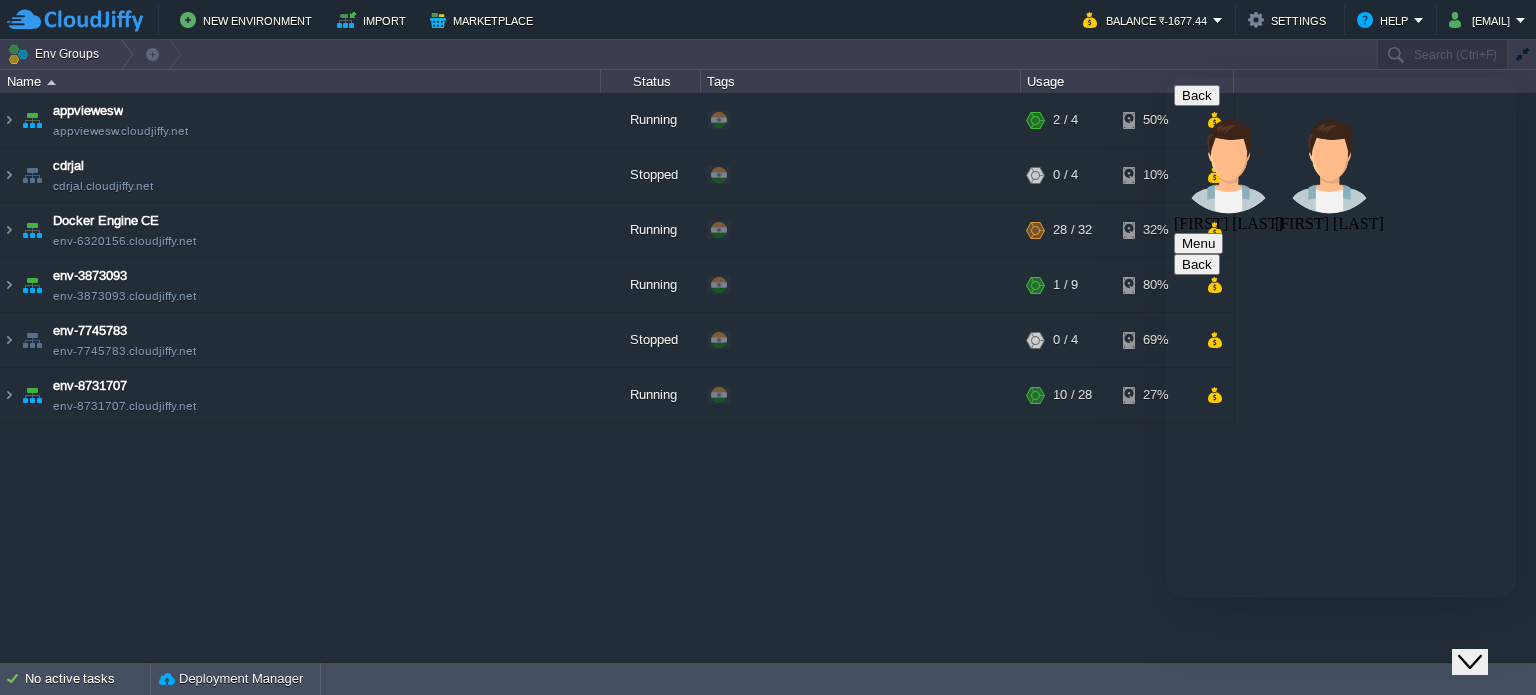 click at bounding box center [1166, 77] 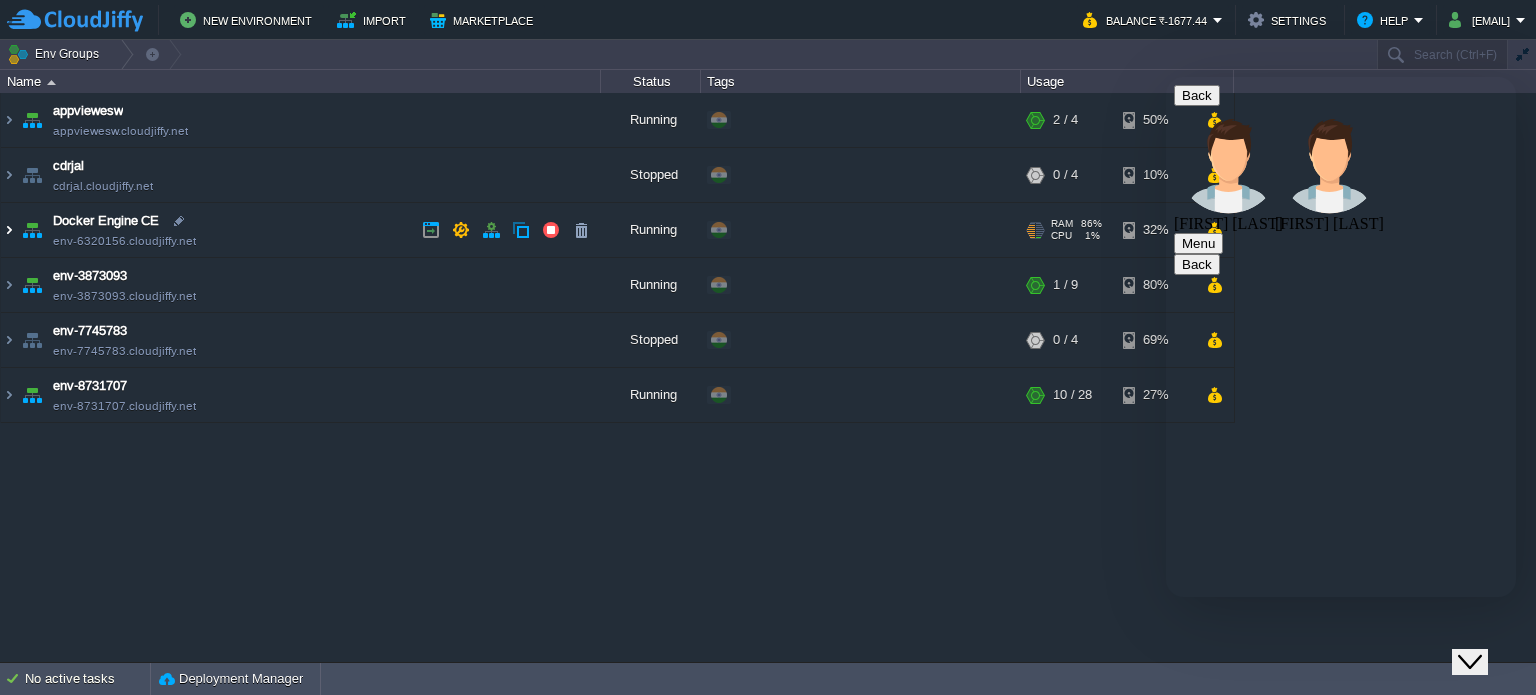click at bounding box center [9, 230] 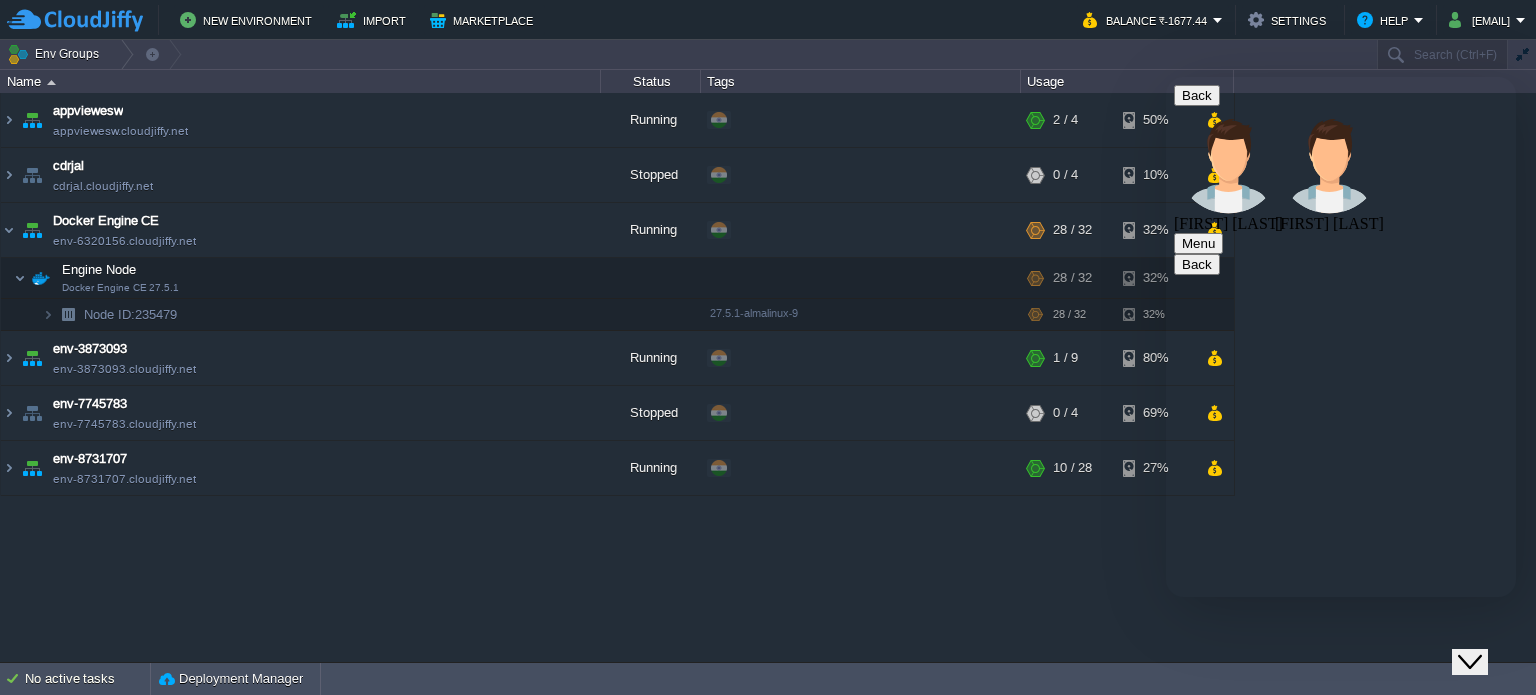 click at bounding box center [1166, 77] 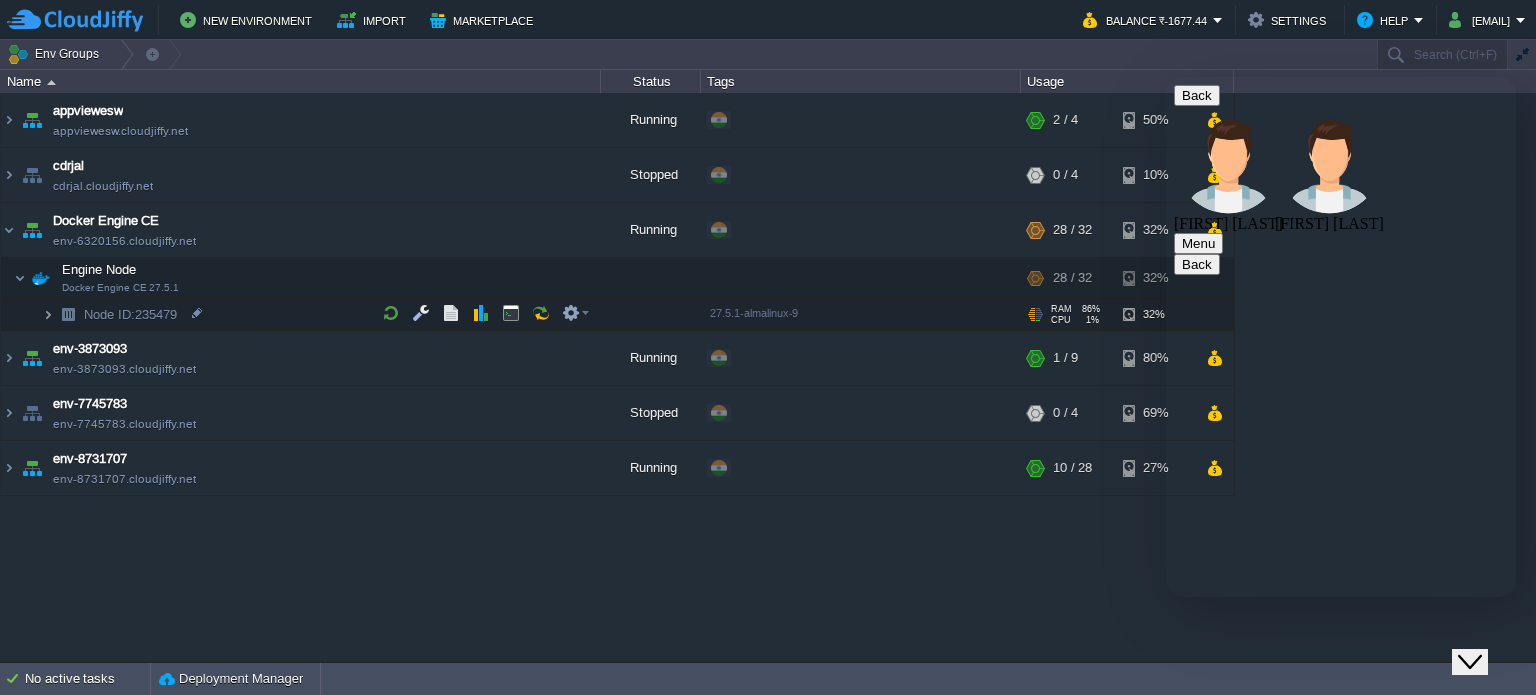 click at bounding box center [48, 314] 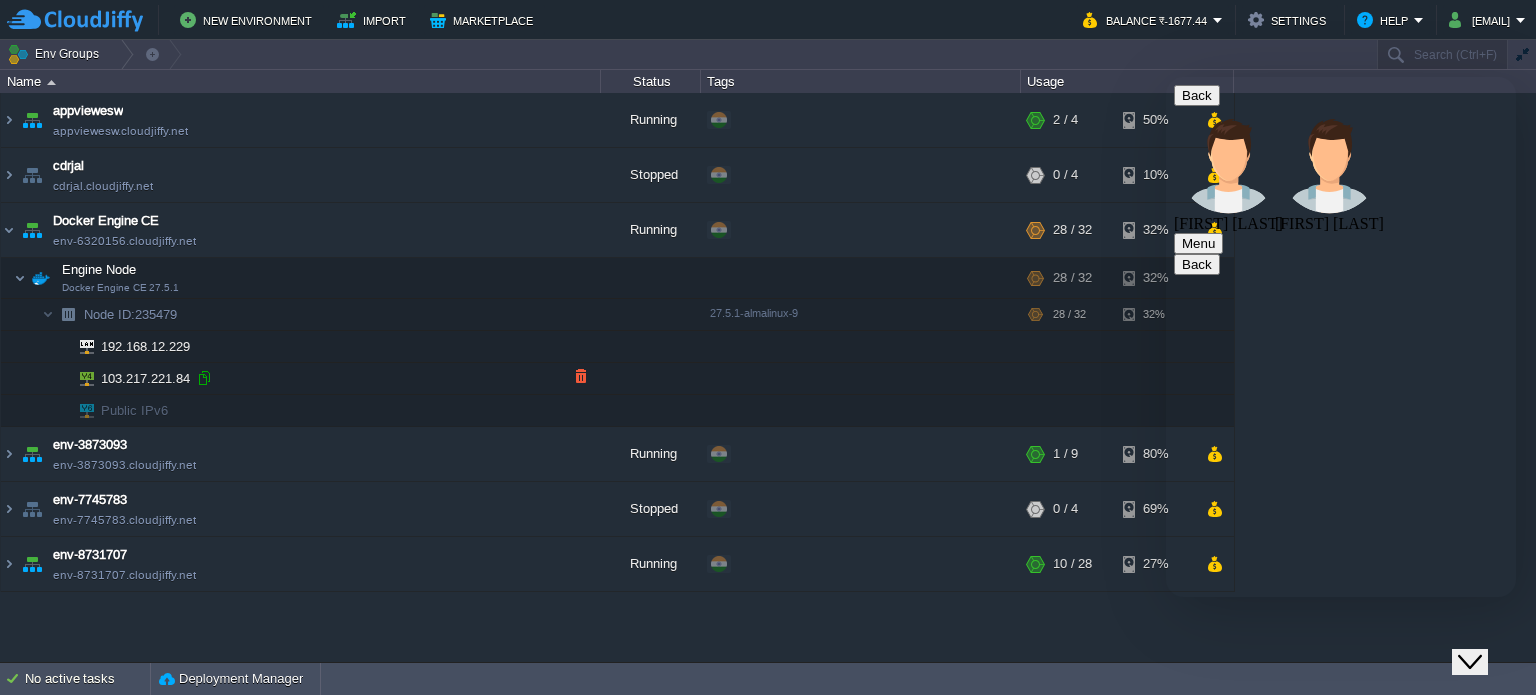 click at bounding box center [204, 378] 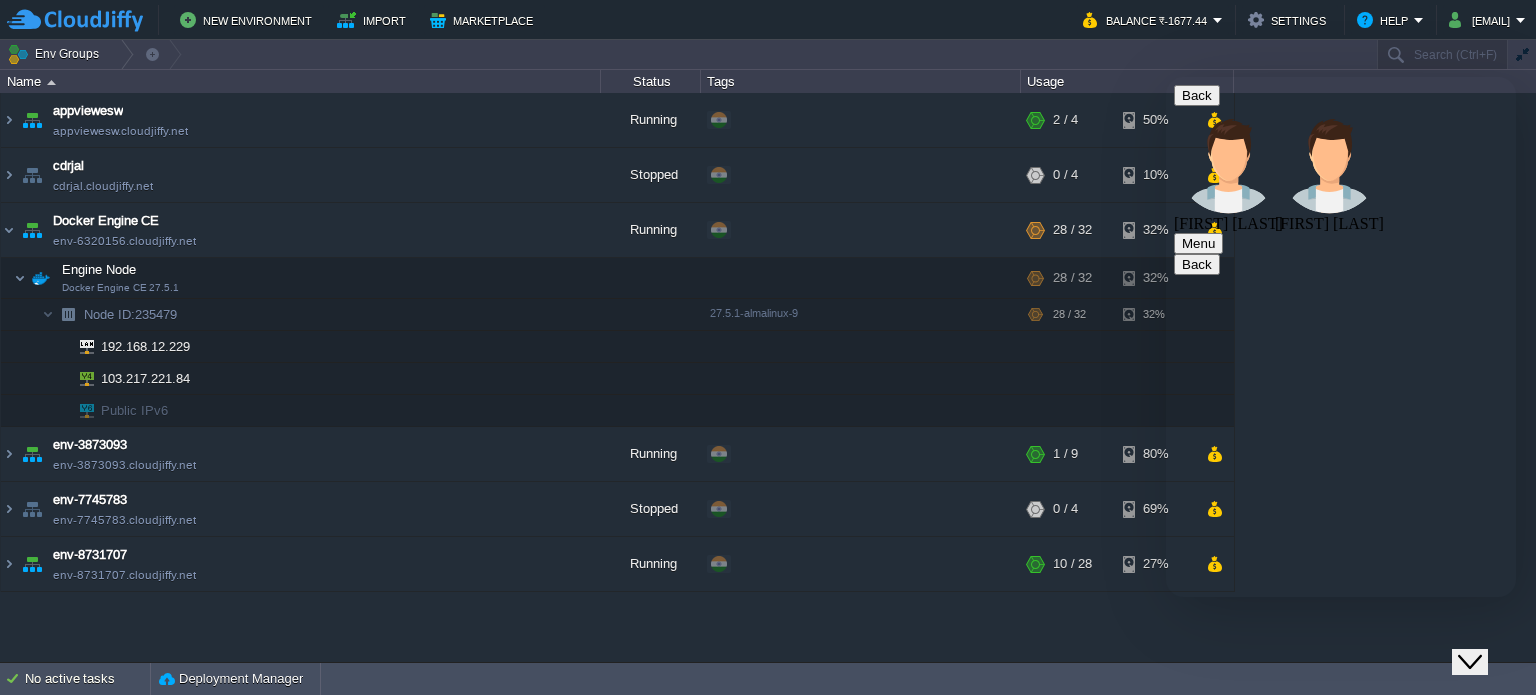 click at bounding box center (1166, 77) 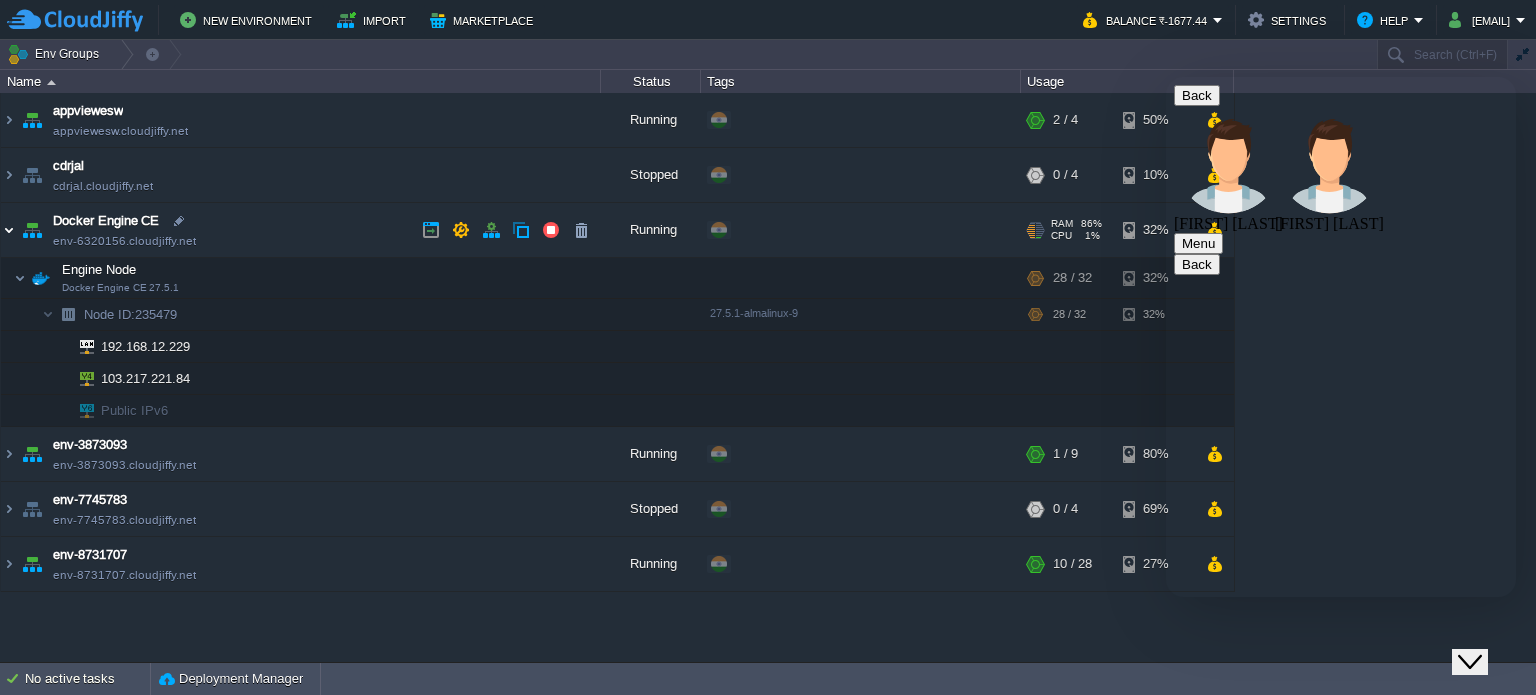 click at bounding box center [9, 230] 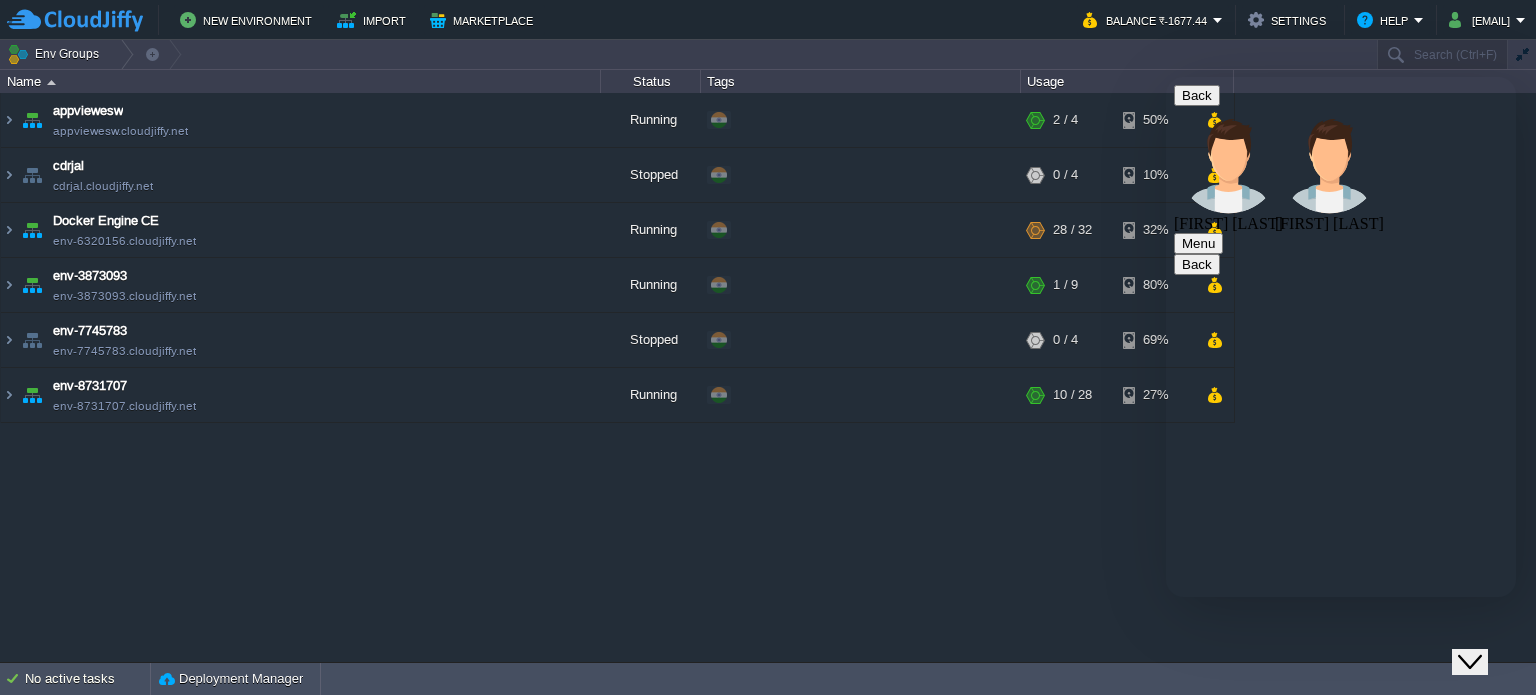 click on "Rate this chat Upload File Insert emoji" at bounding box center [1166, 77] 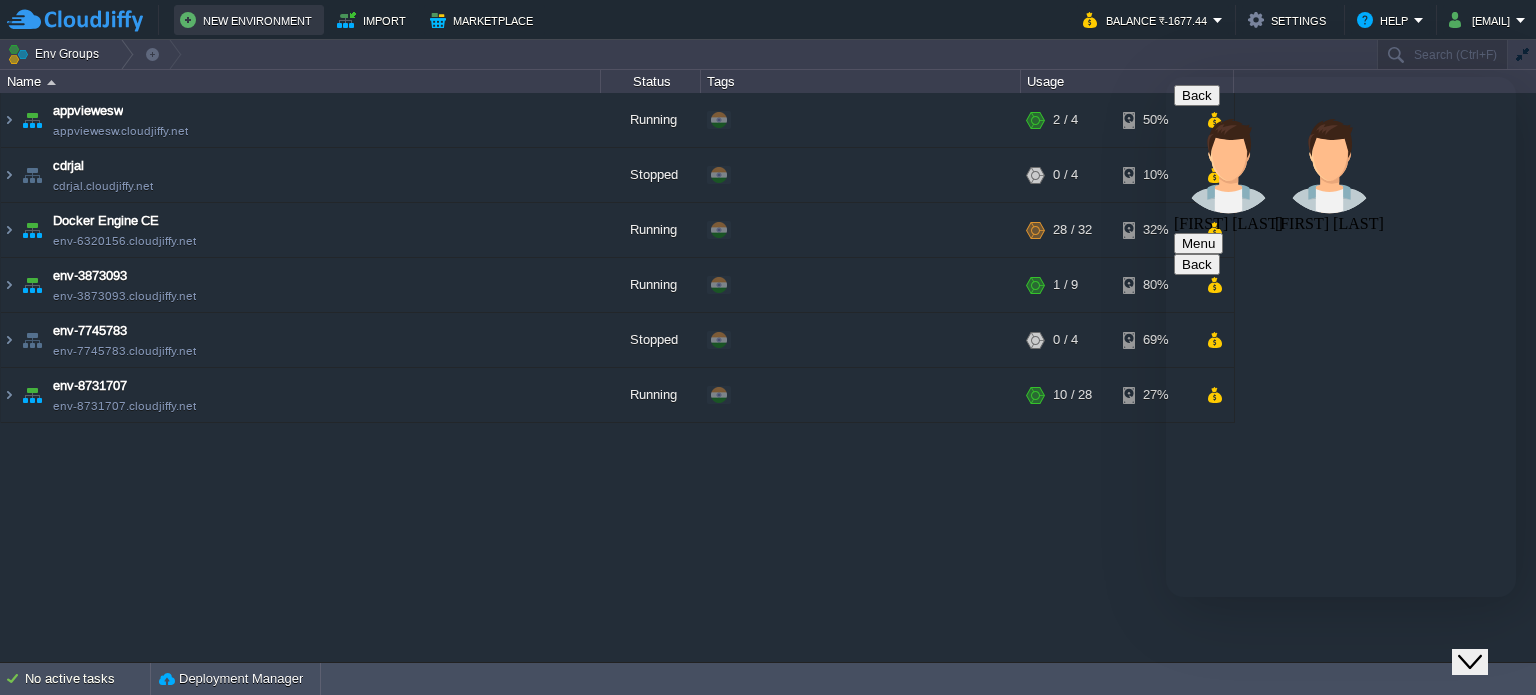 click on "New Environment" at bounding box center (249, 20) 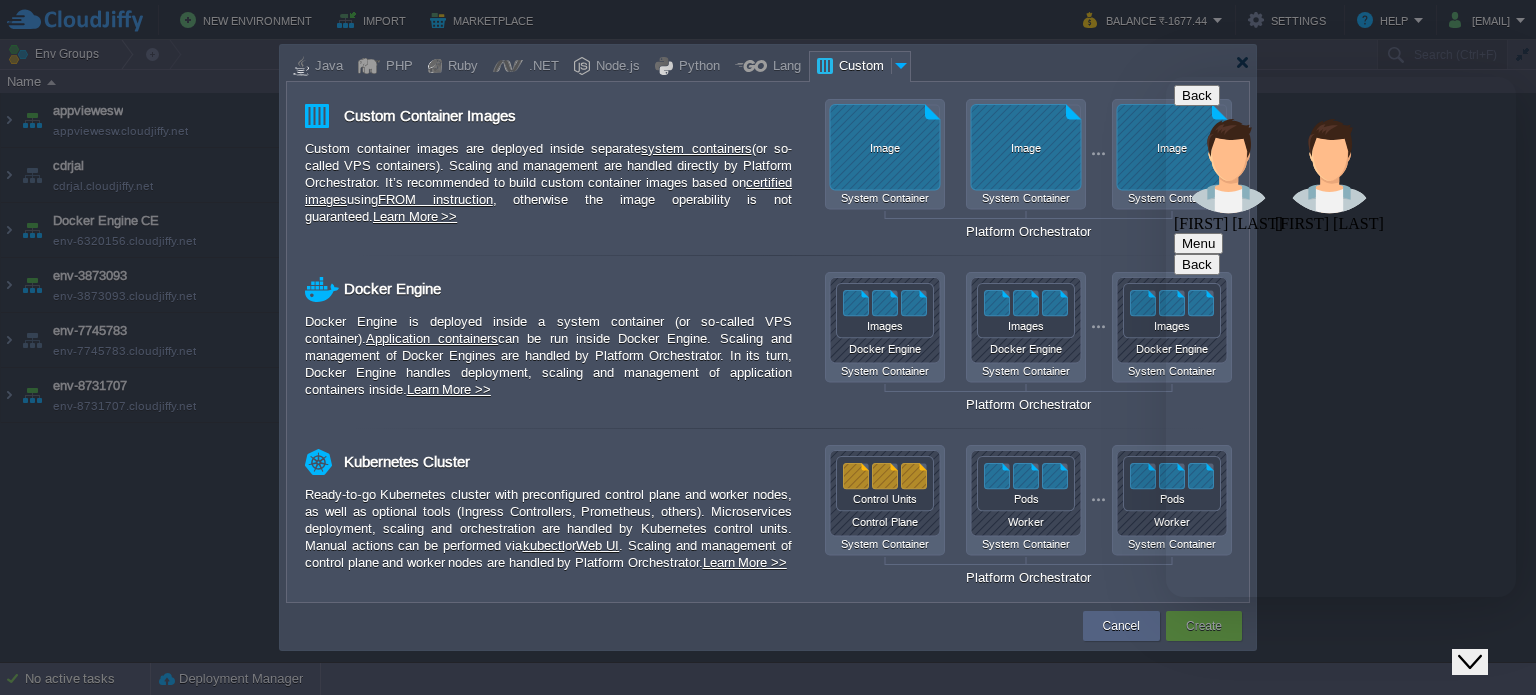 click on "Cancel" at bounding box center (1121, 626) 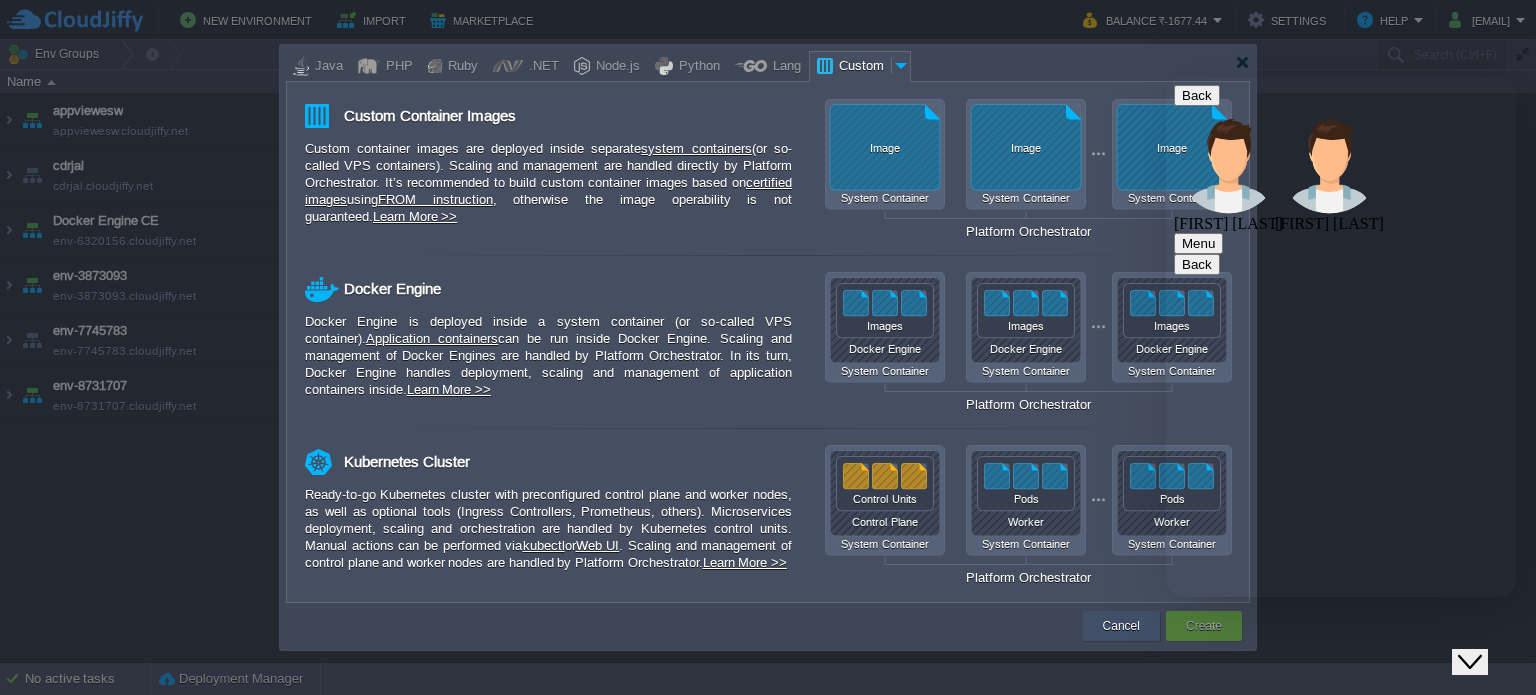 click on "Cancel" at bounding box center [1121, 626] 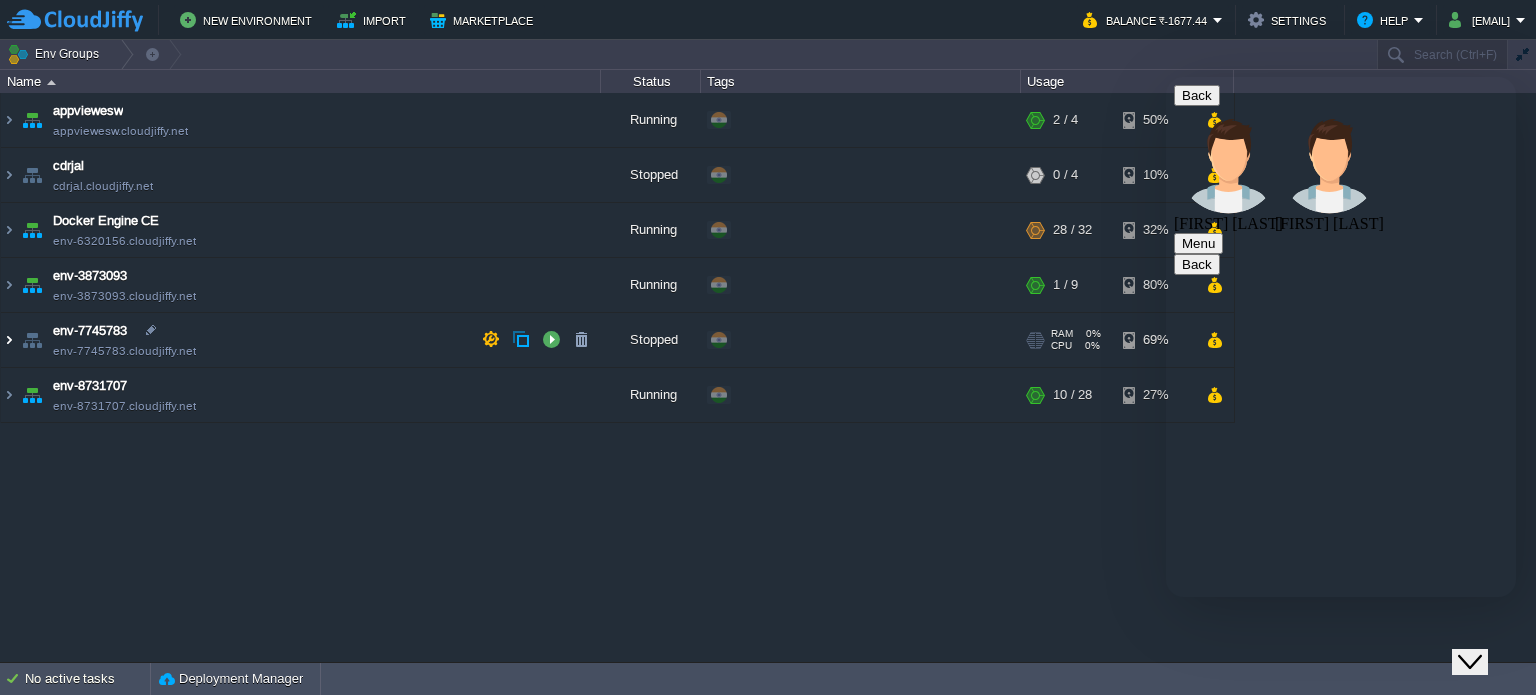 click at bounding box center [9, 340] 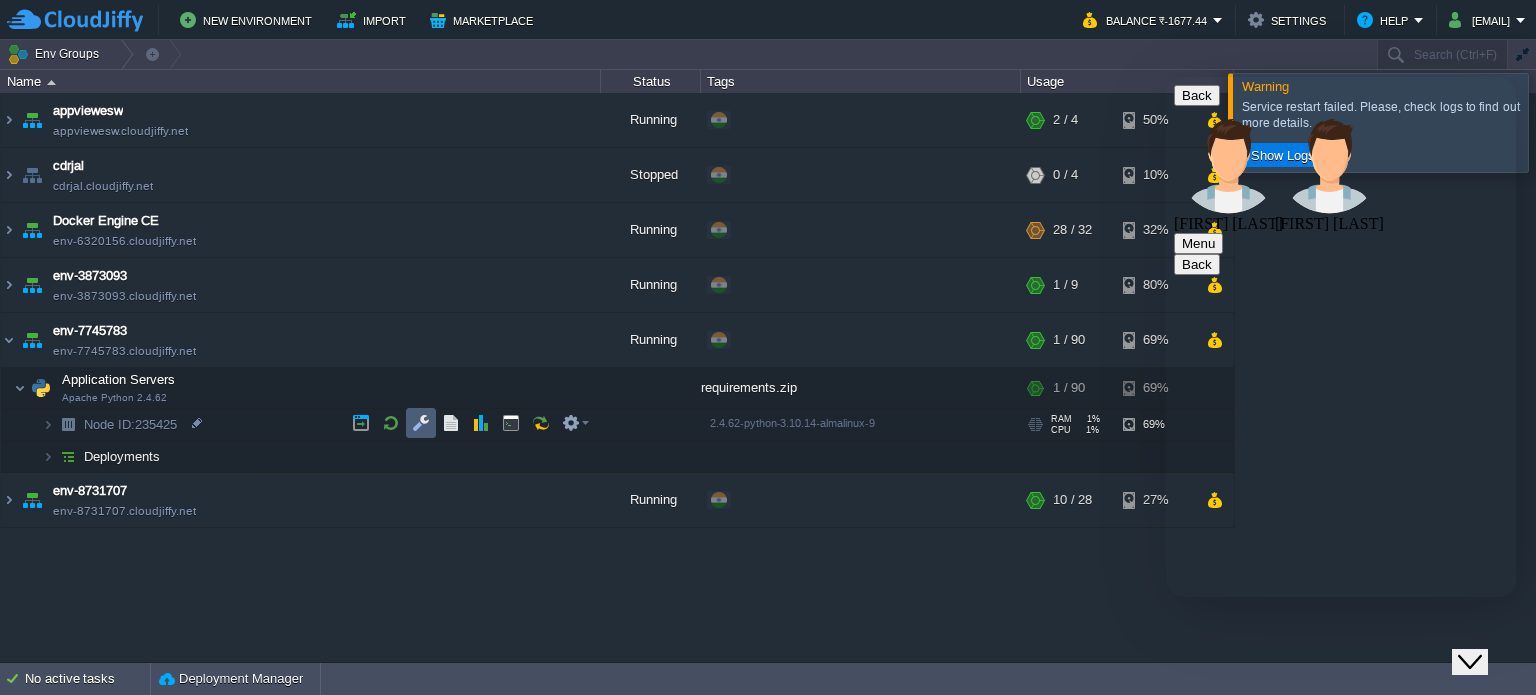 click at bounding box center [421, 423] 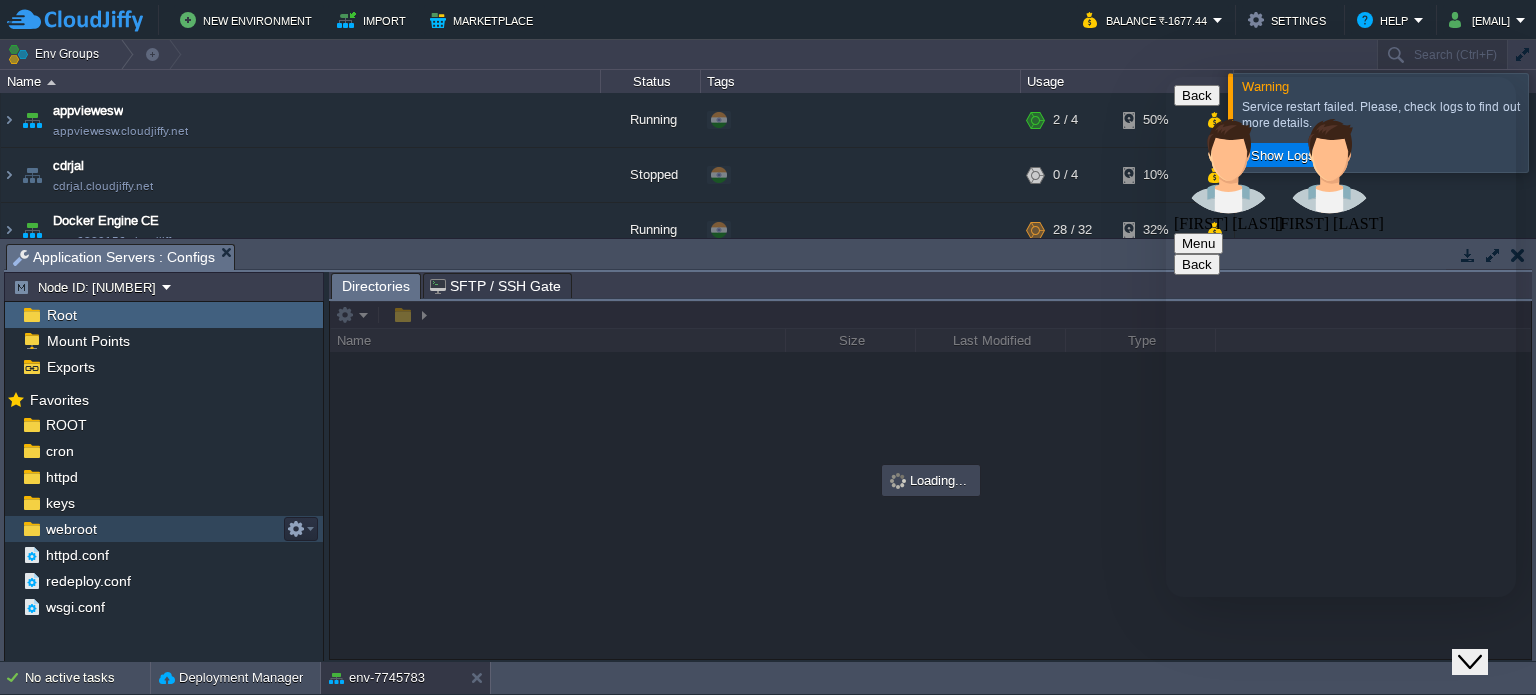 click on "webroot" at bounding box center (71, 529) 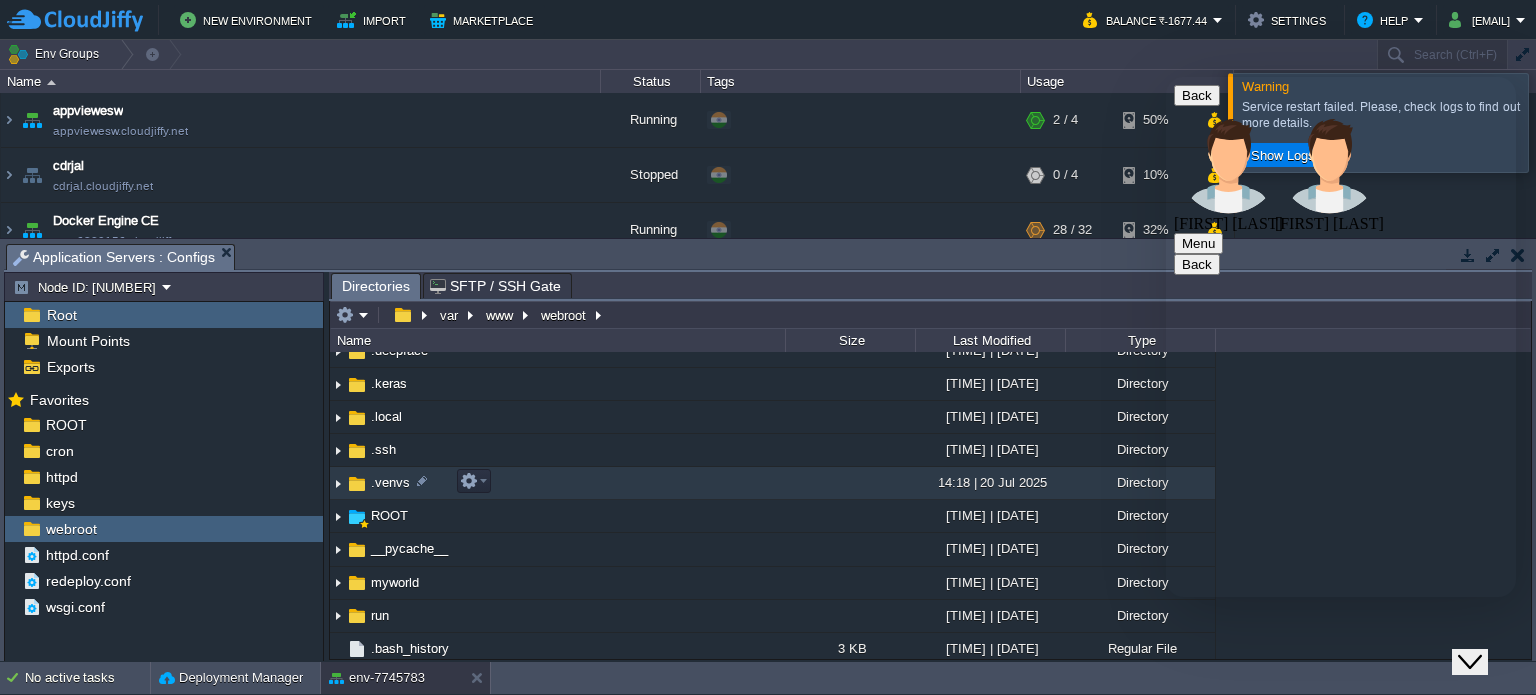 scroll, scrollTop: 82, scrollLeft: 0, axis: vertical 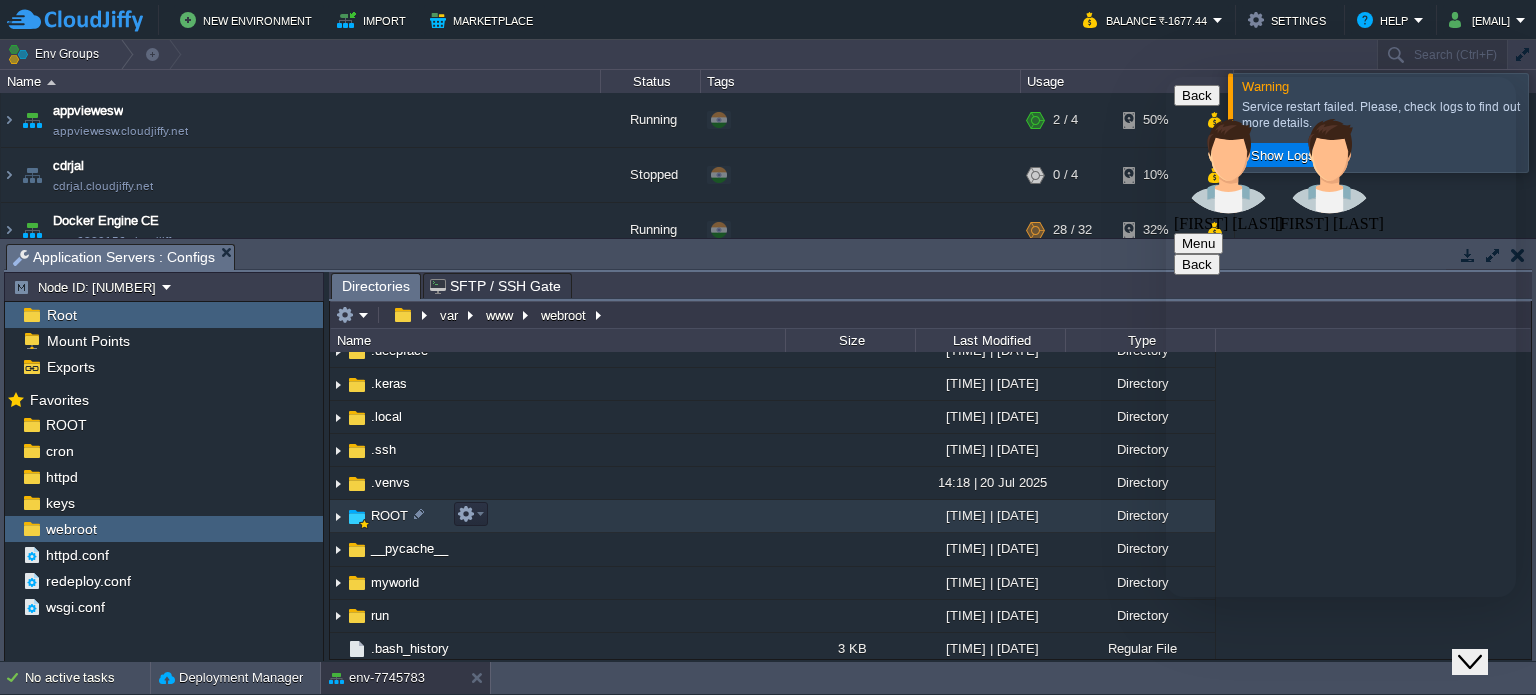 click on "ROOT" at bounding box center (389, 515) 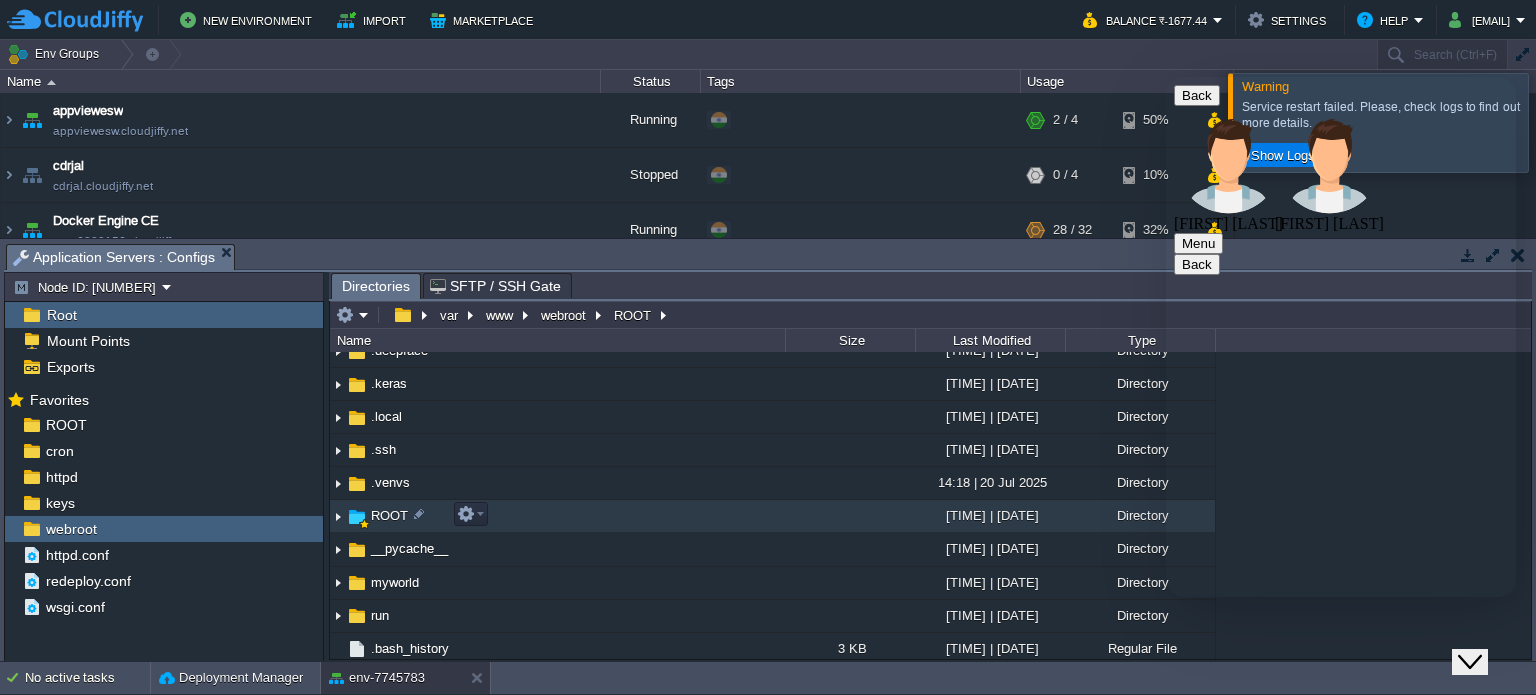 click on "ROOT" at bounding box center (389, 515) 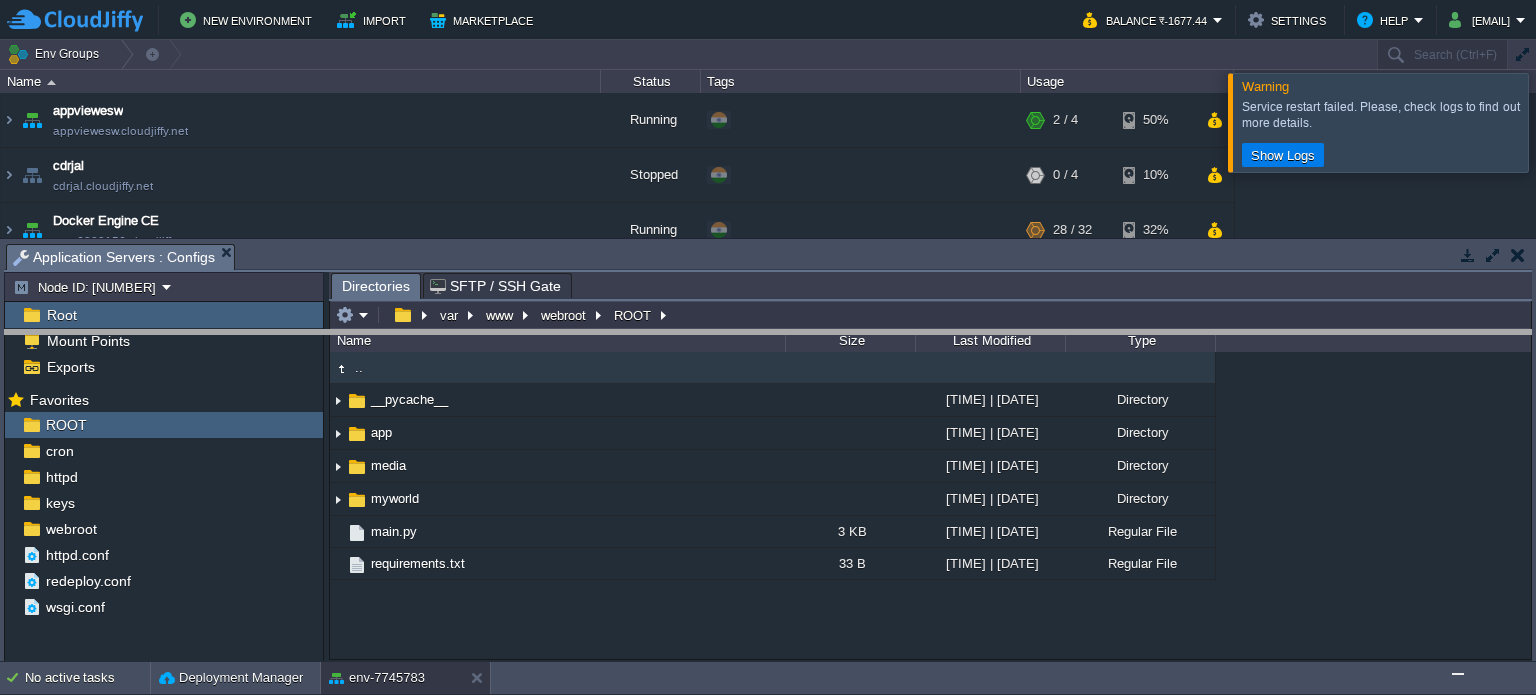 drag, startPoint x: 694, startPoint y: 255, endPoint x: 696, endPoint y: 341, distance: 86.023254 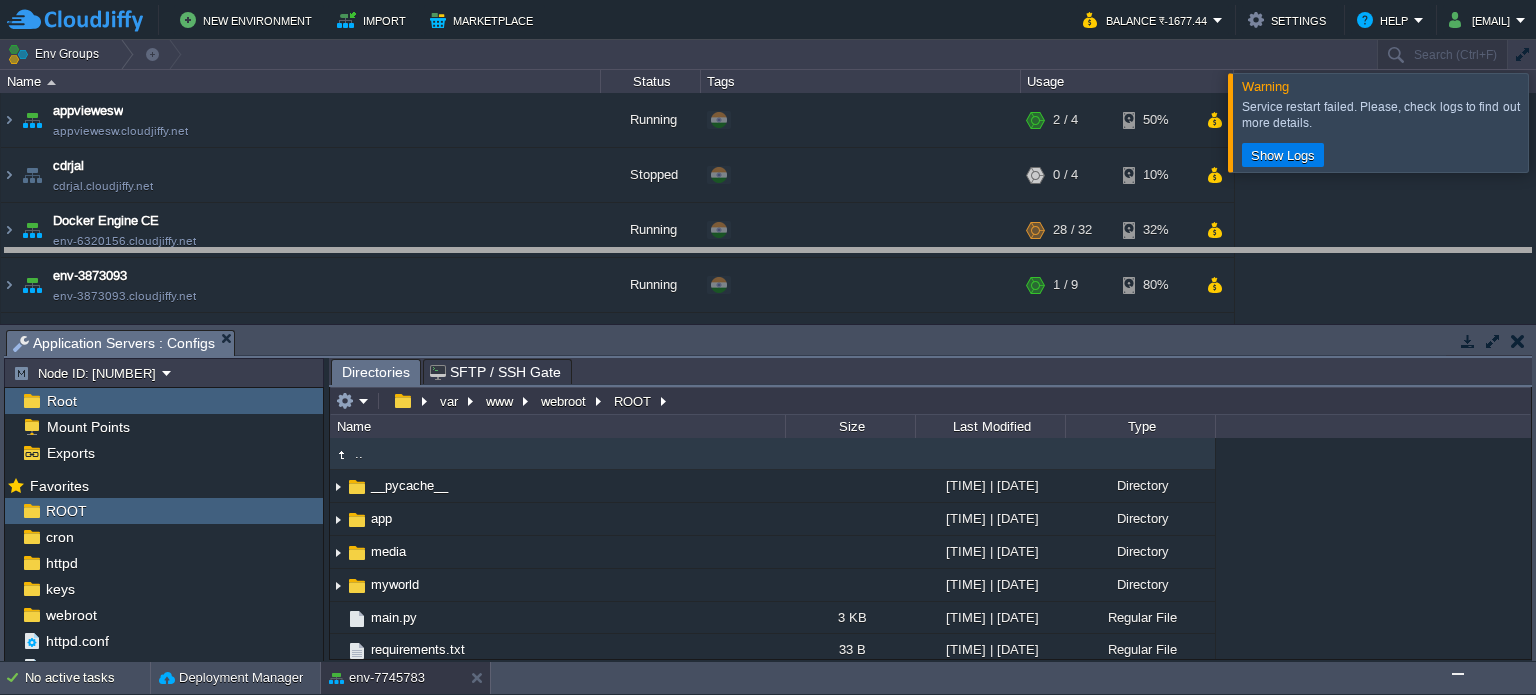 drag, startPoint x: 696, startPoint y: 341, endPoint x: 692, endPoint y: 258, distance: 83.09633 